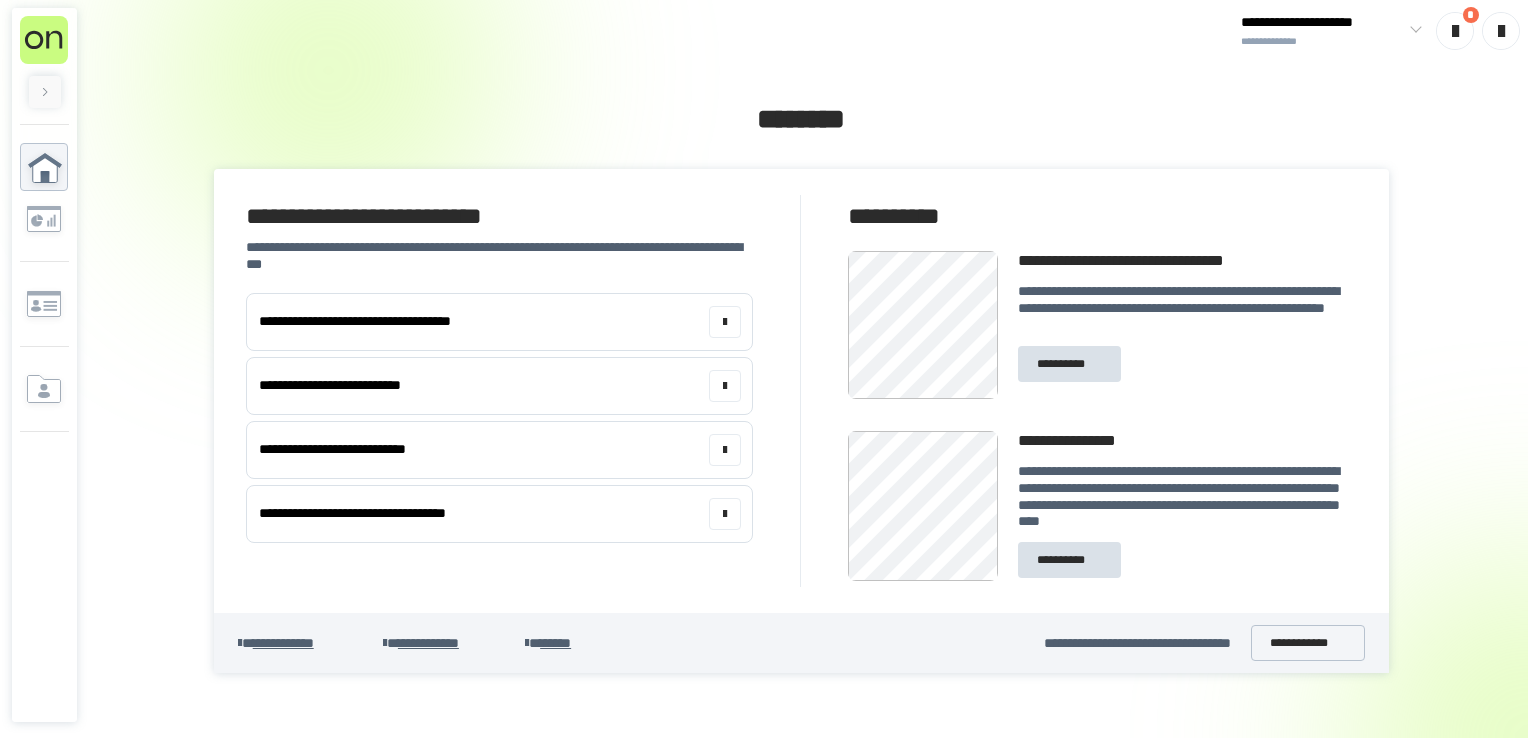 scroll, scrollTop: 0, scrollLeft: 0, axis: both 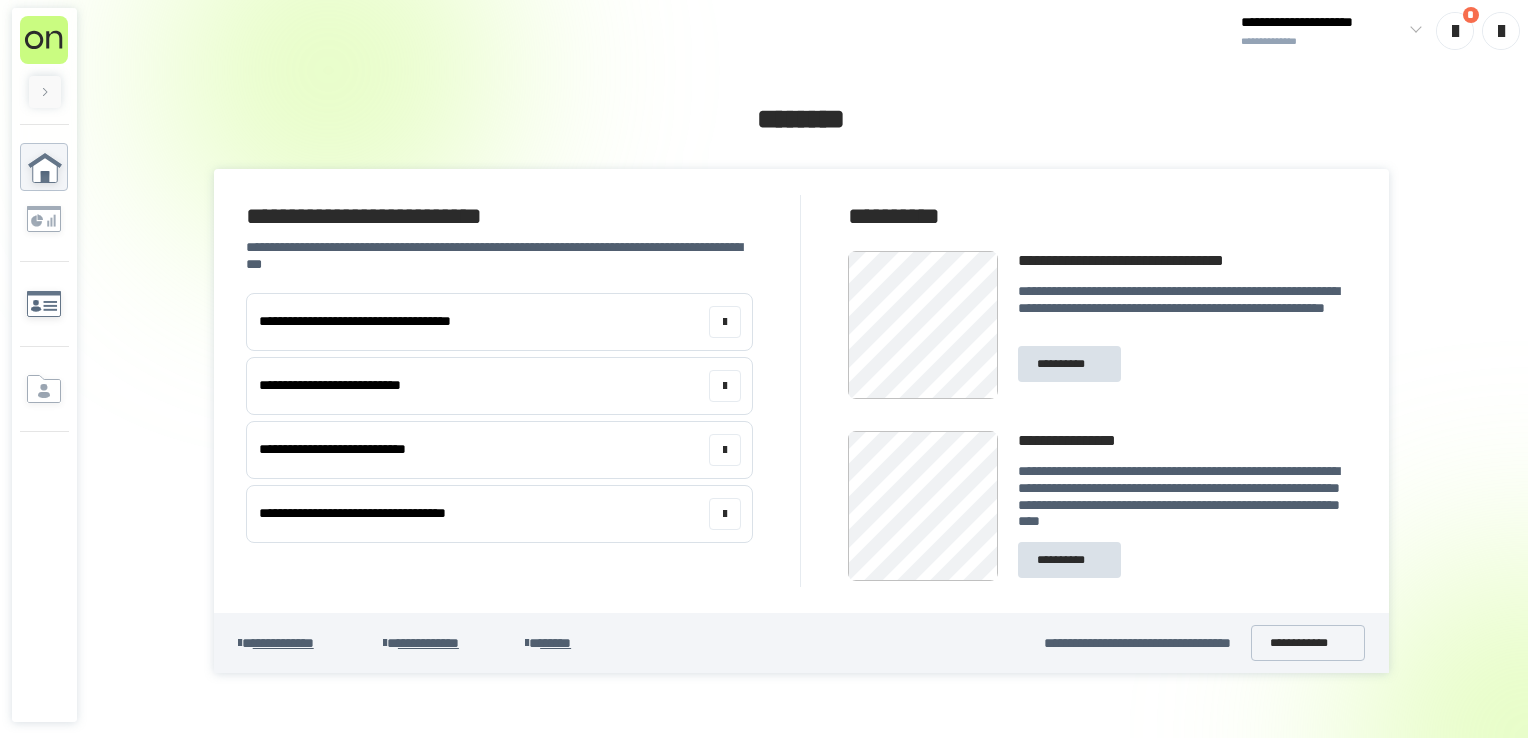 click at bounding box center (44, 287) 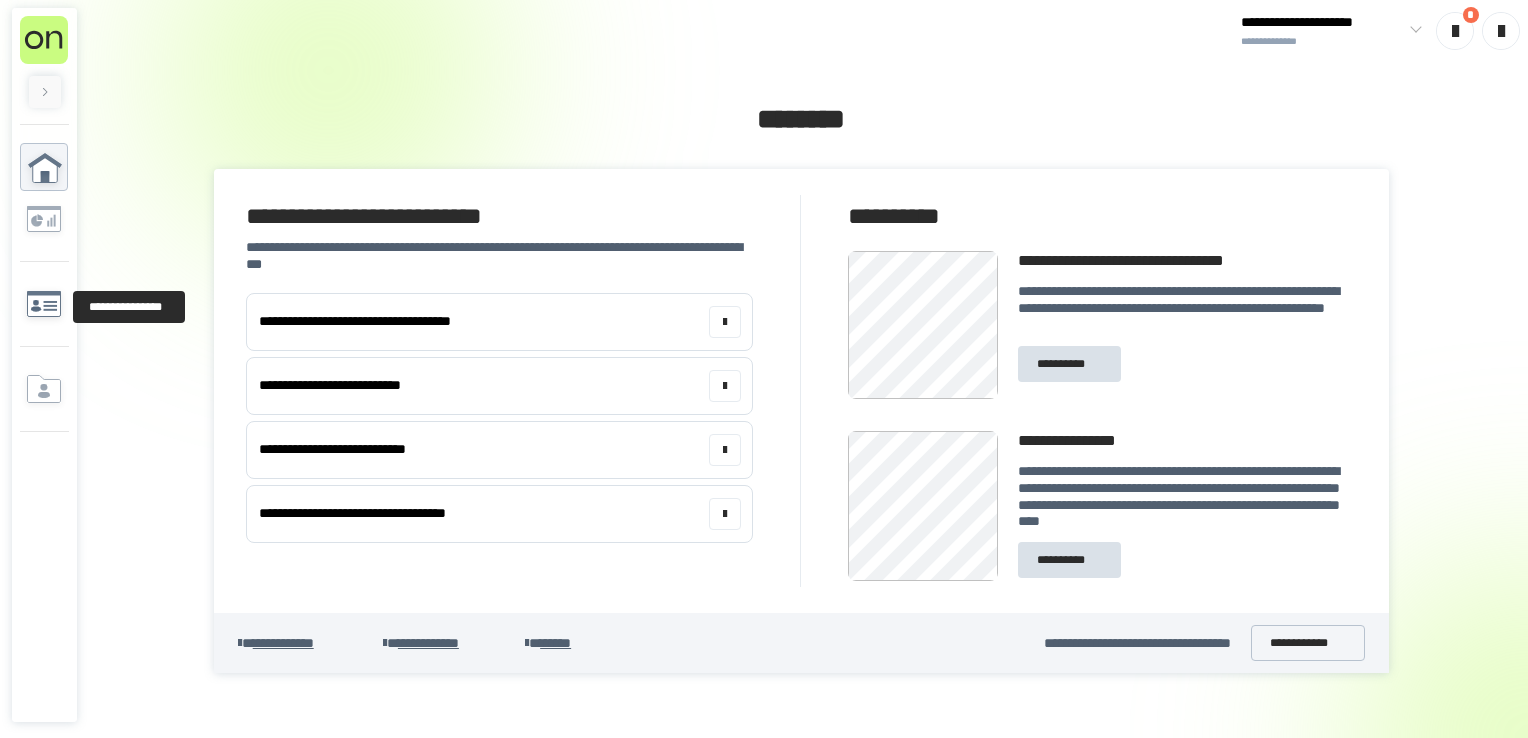 click 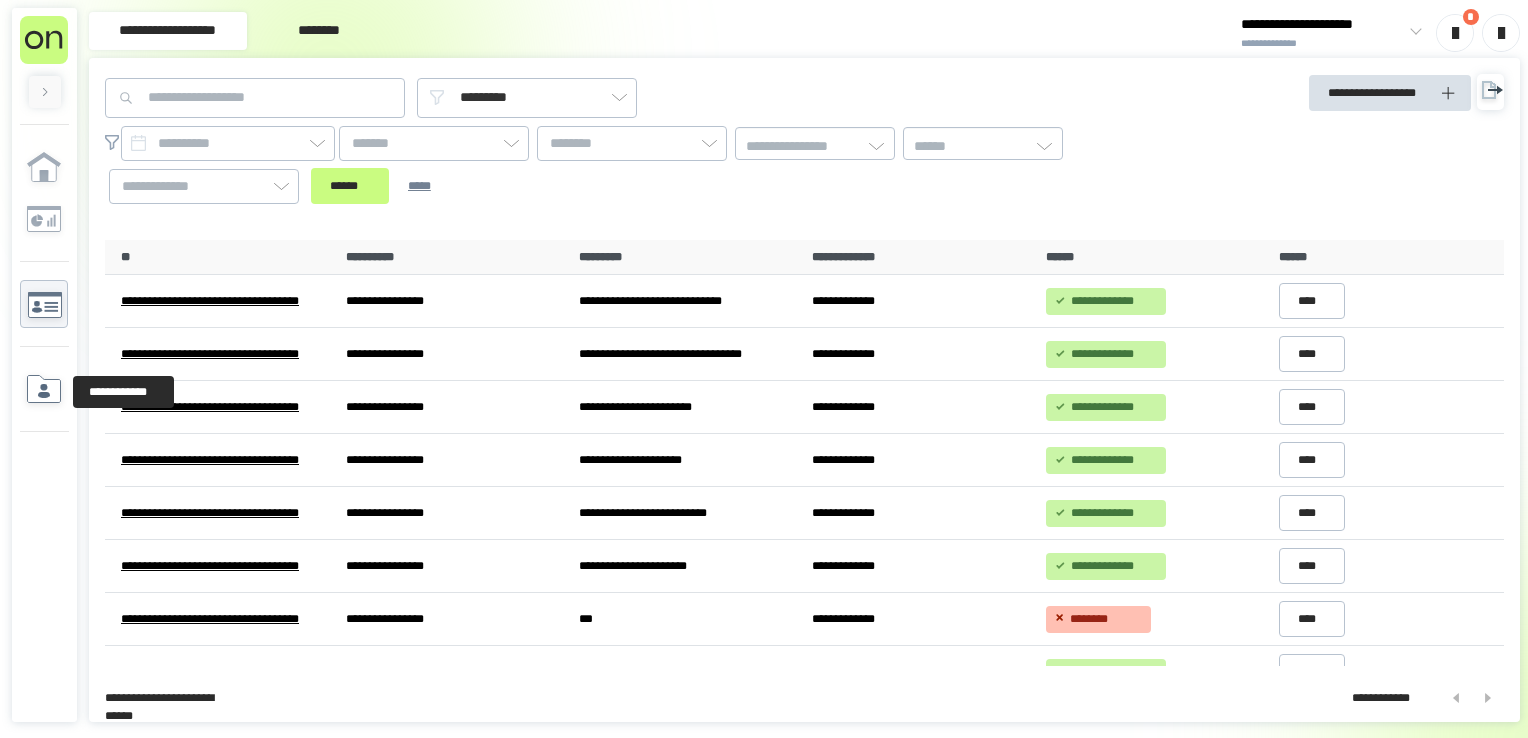 click 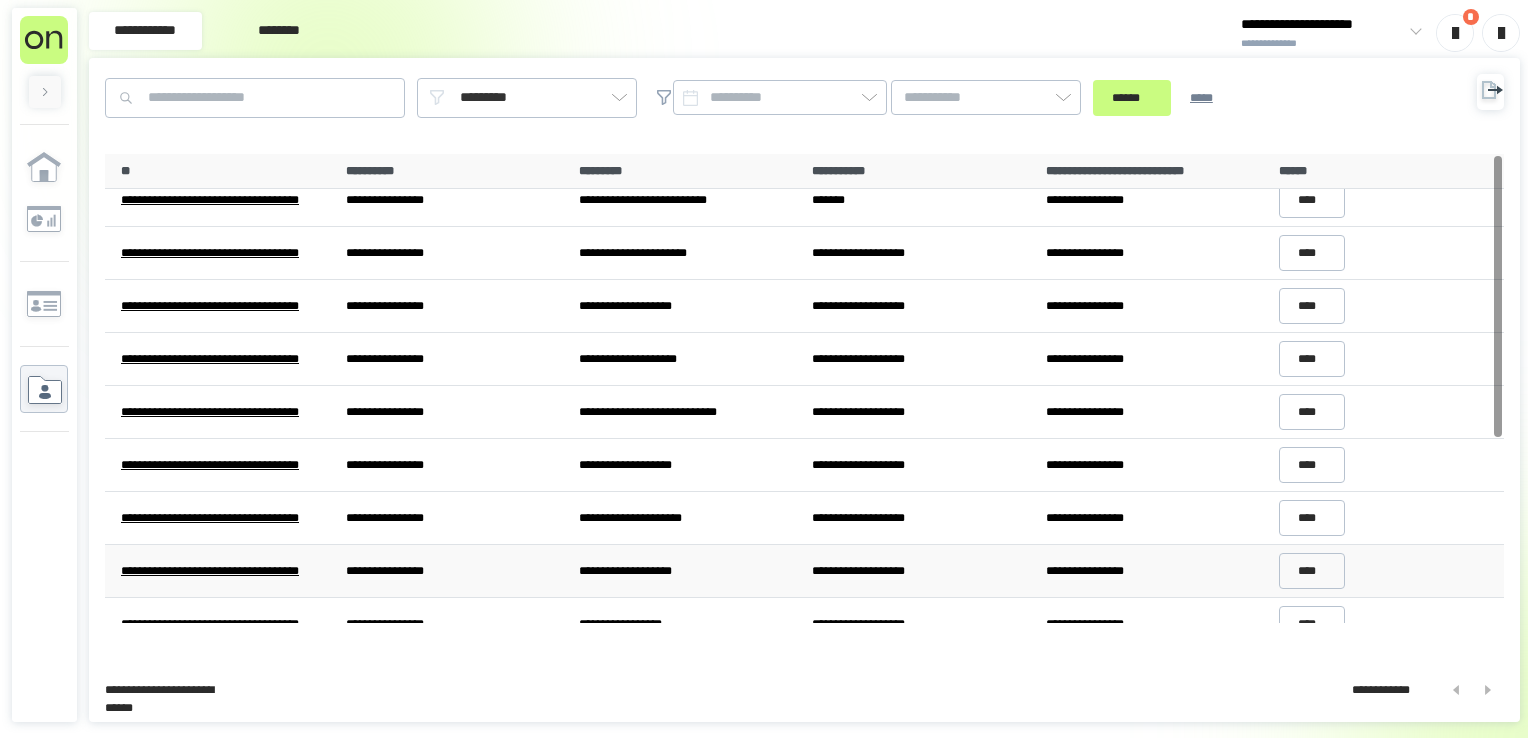 scroll, scrollTop: 305, scrollLeft: 0, axis: vertical 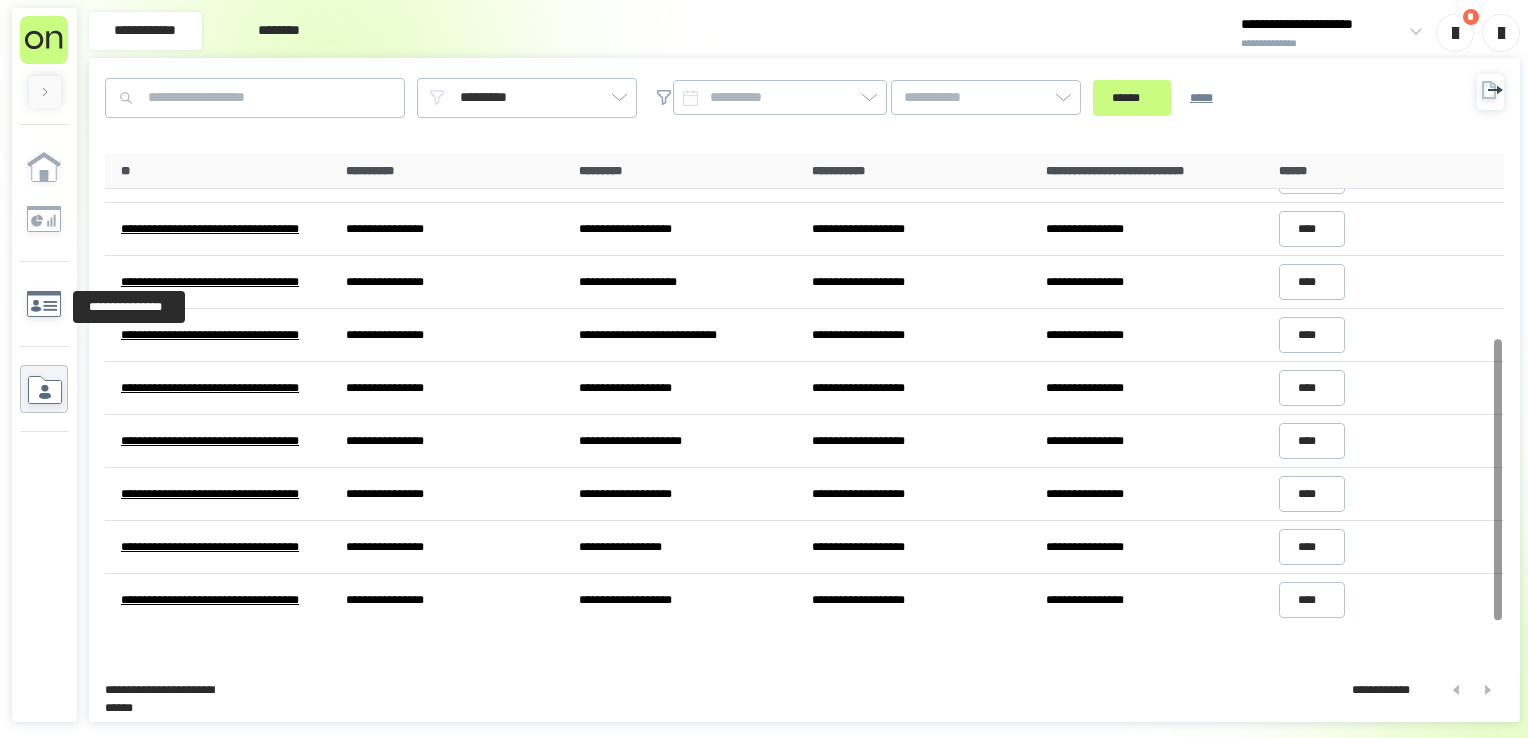 click 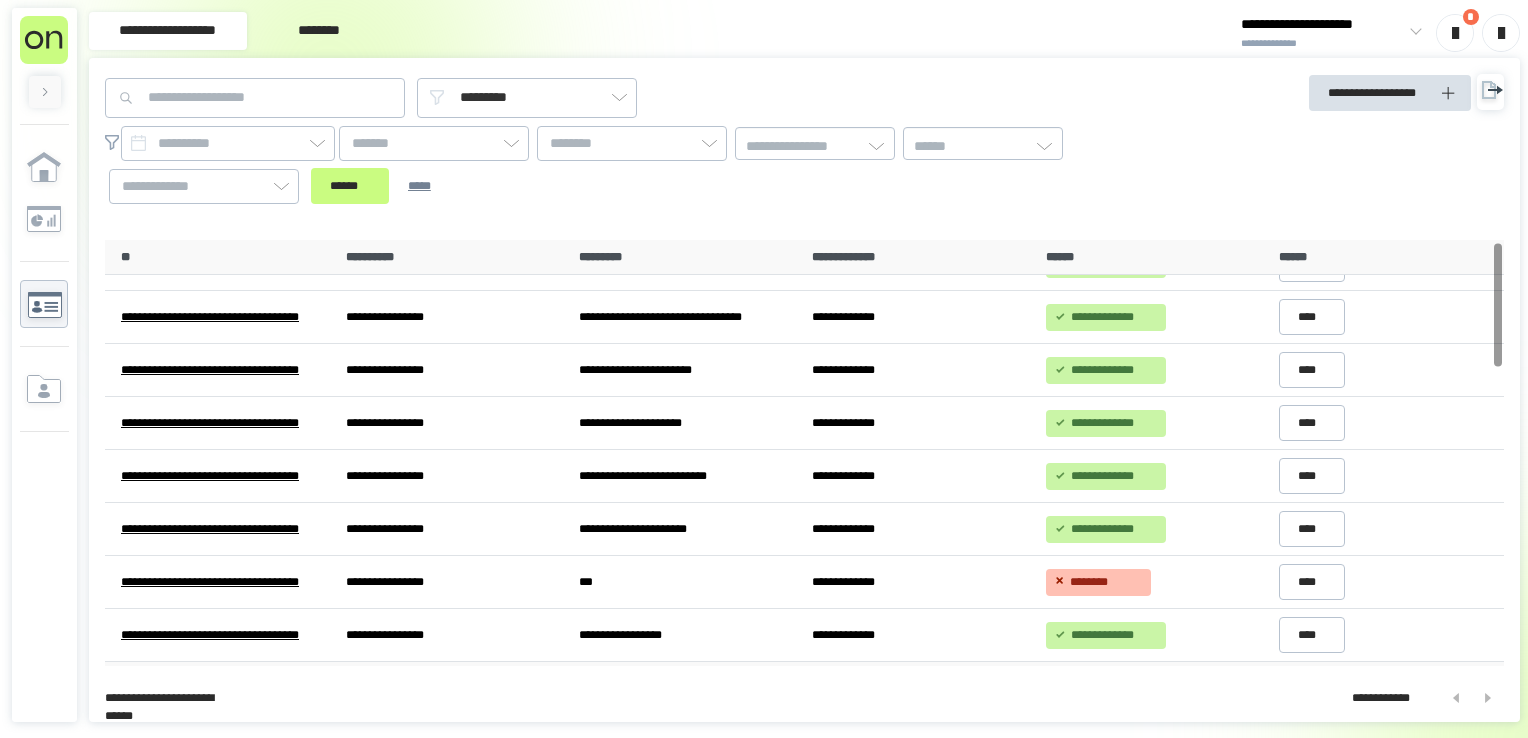 scroll, scrollTop: 100, scrollLeft: 0, axis: vertical 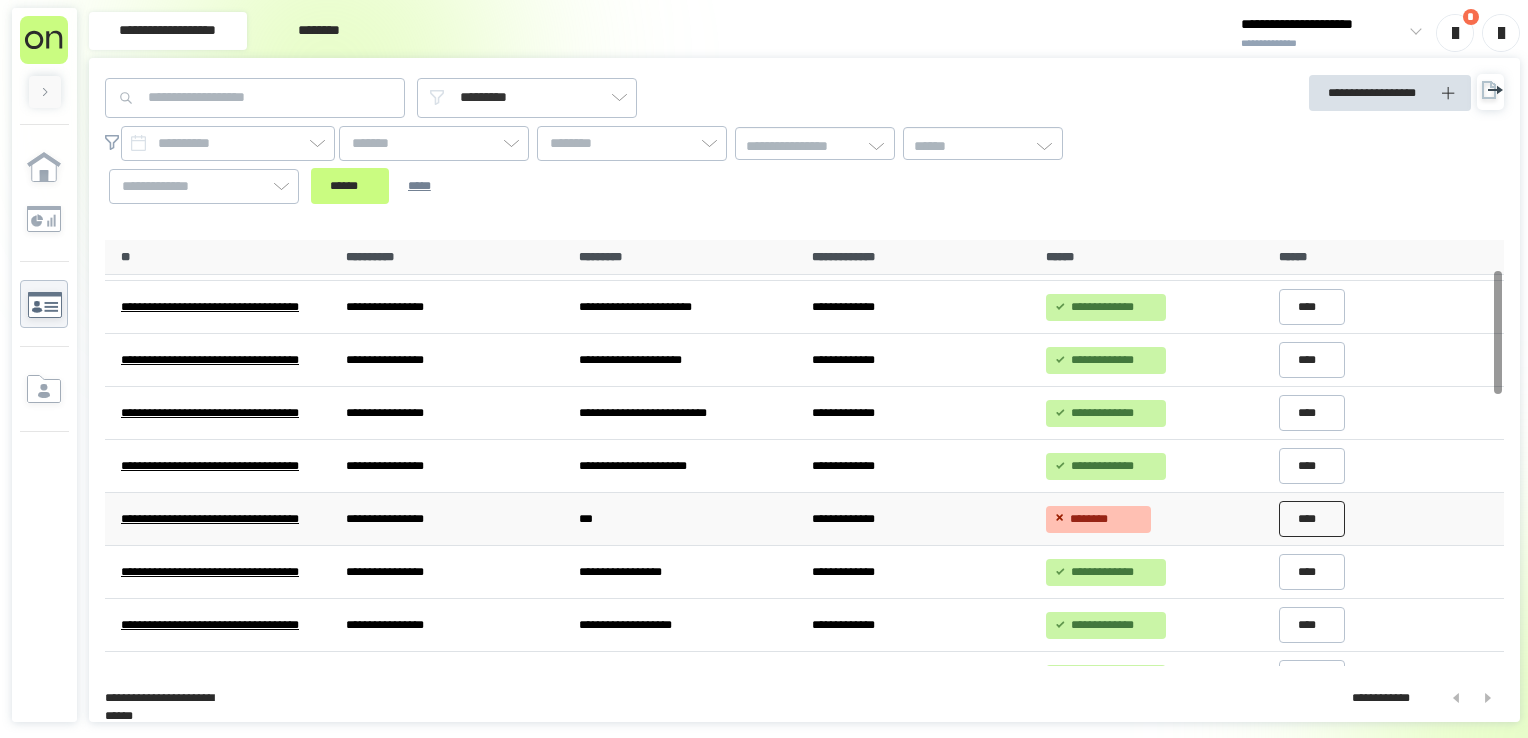 click on "****" at bounding box center [1312, 519] 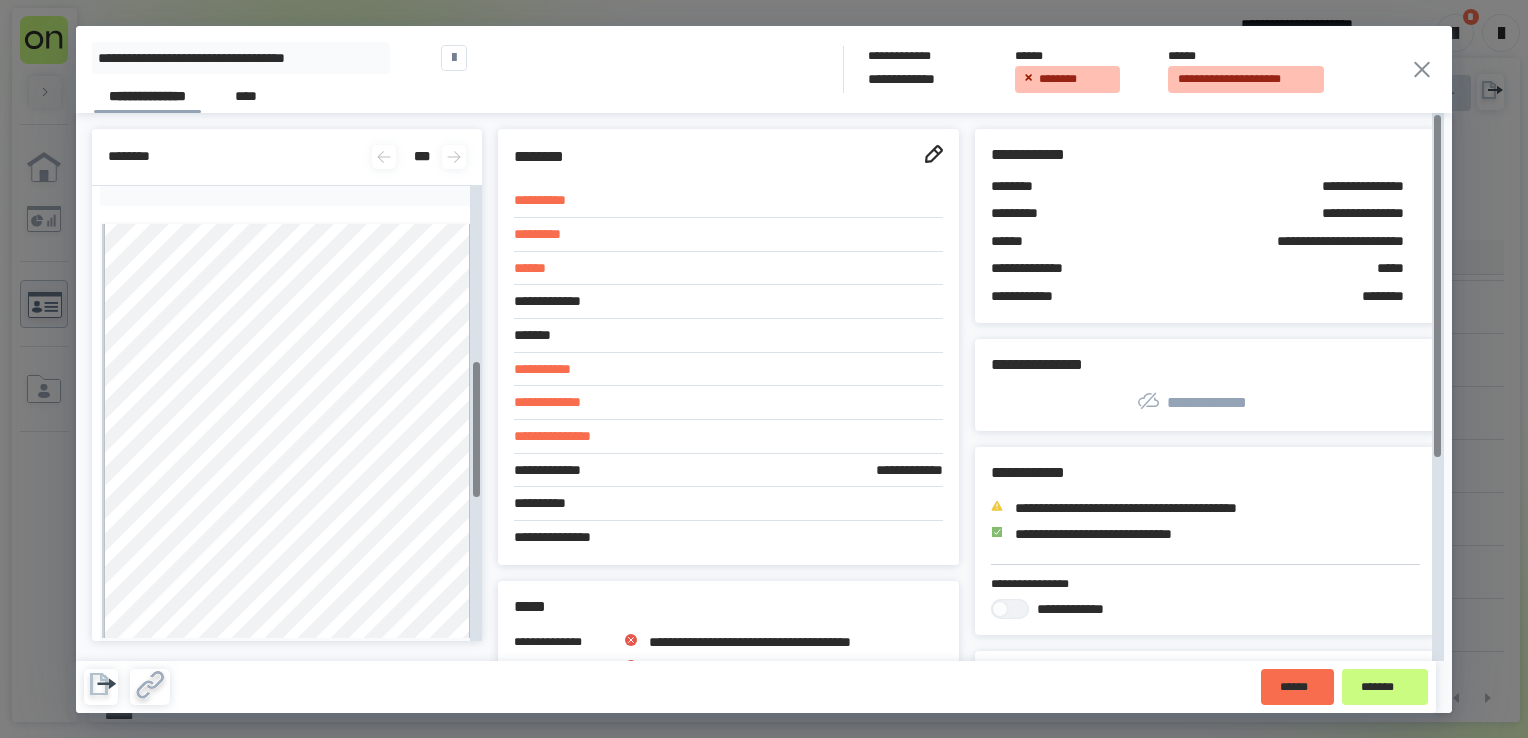 scroll, scrollTop: 600, scrollLeft: 0, axis: vertical 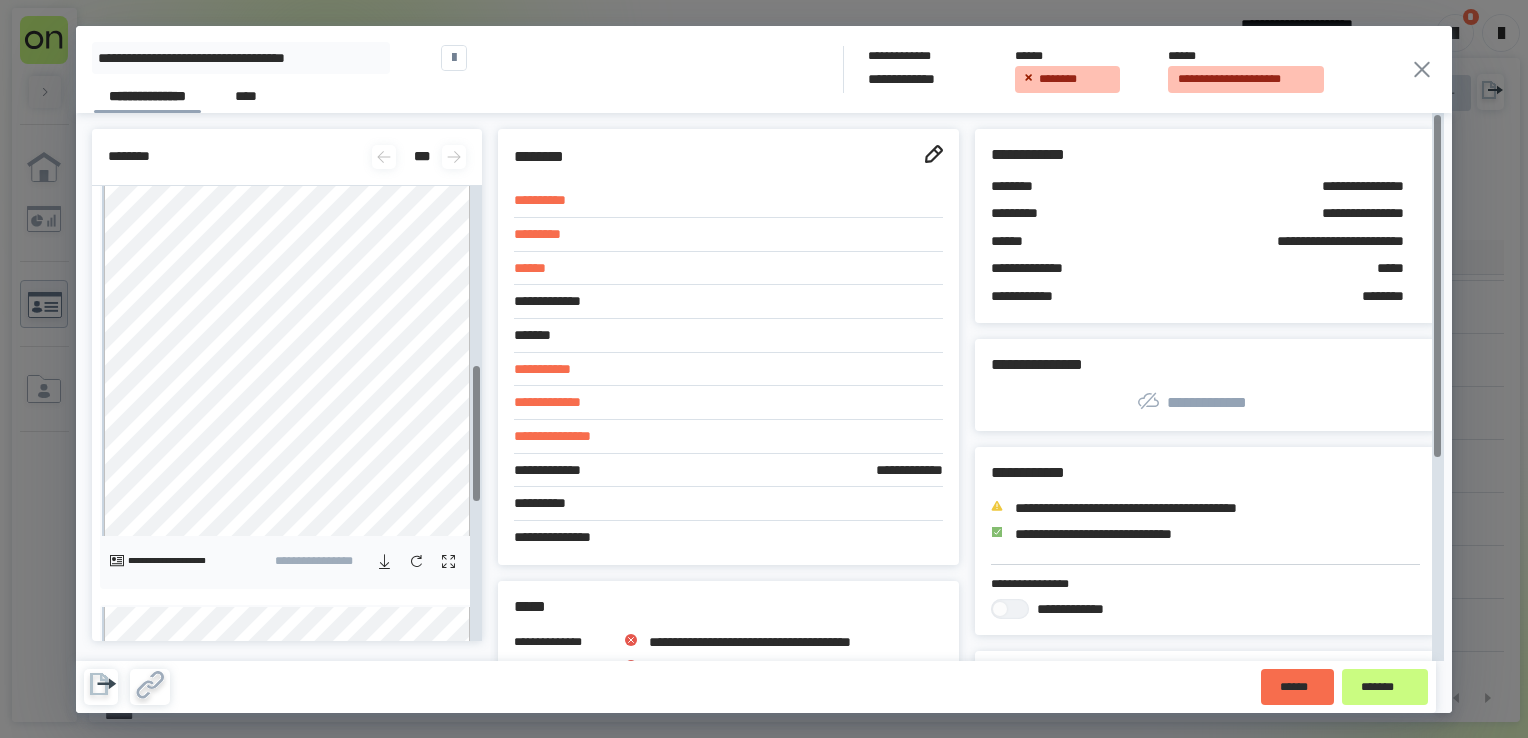 click on "**********" at bounding box center (764, 369) 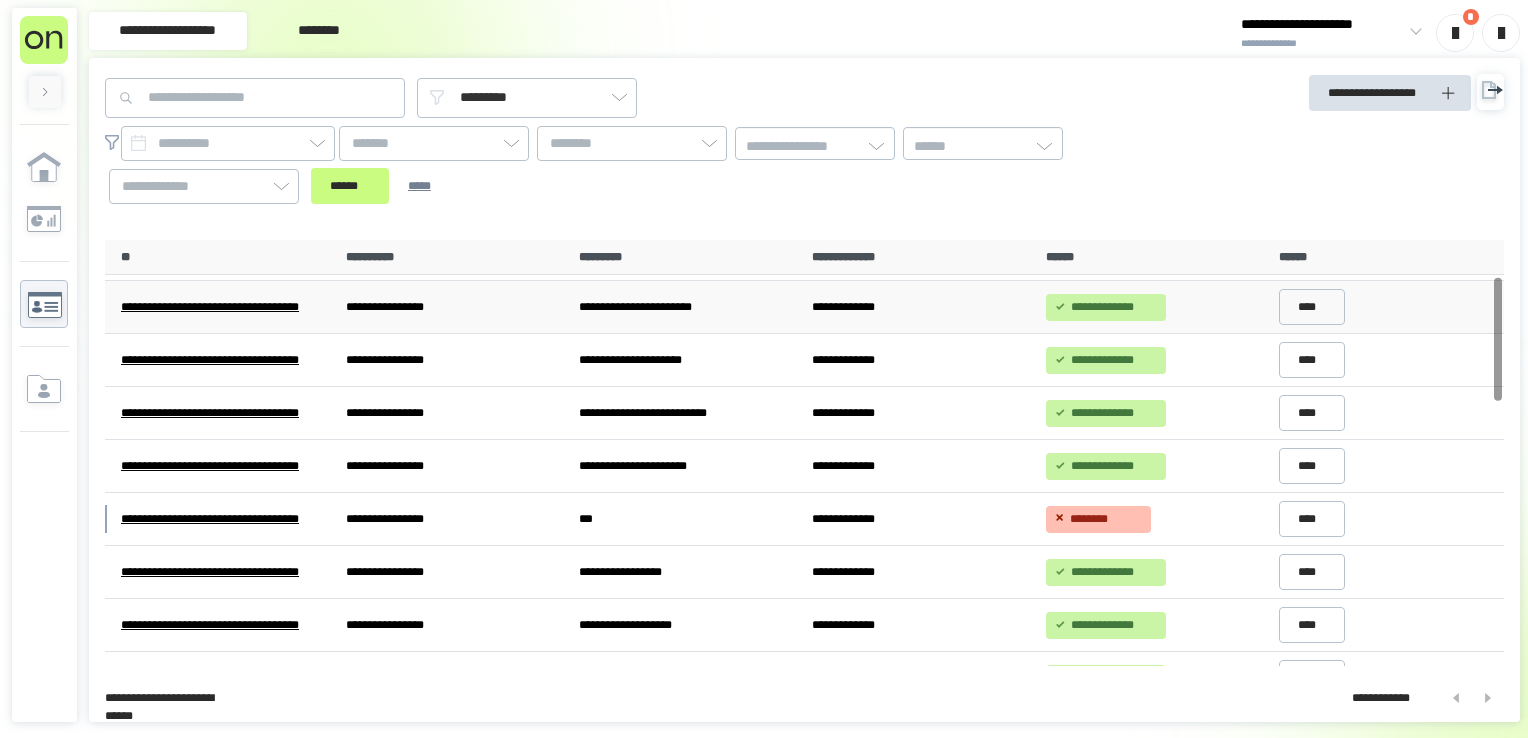 scroll, scrollTop: 300, scrollLeft: 0, axis: vertical 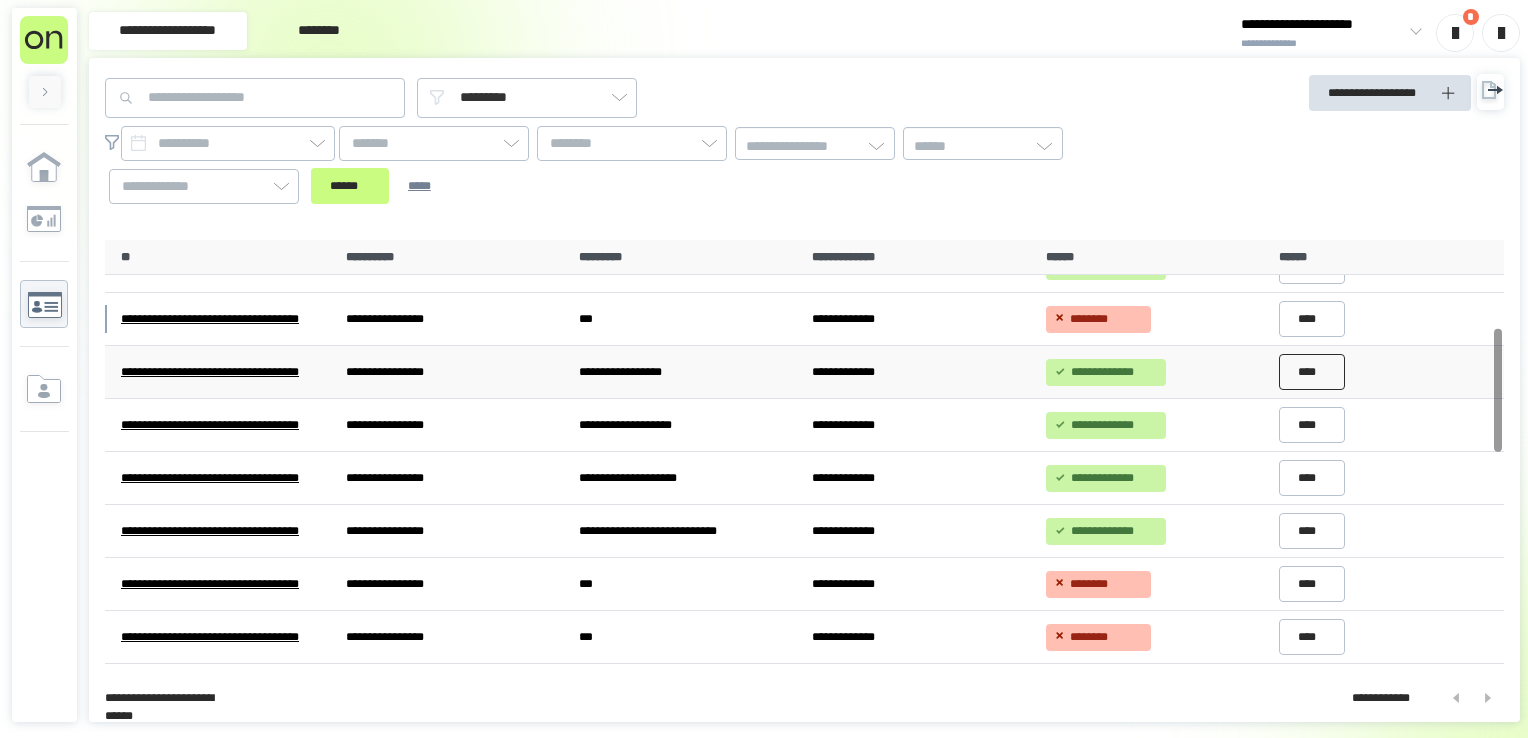 click on "****" at bounding box center (1312, 372) 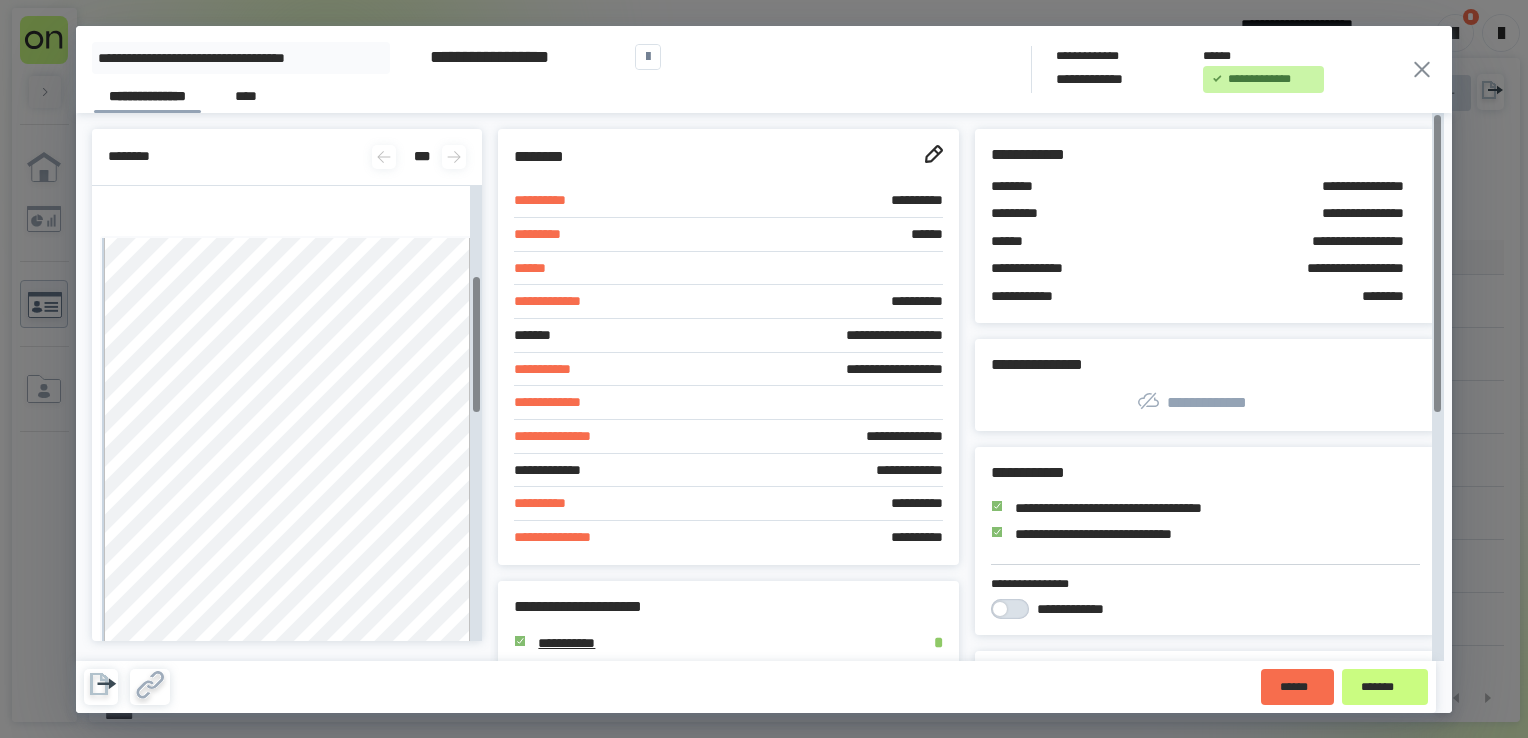scroll, scrollTop: 0, scrollLeft: 0, axis: both 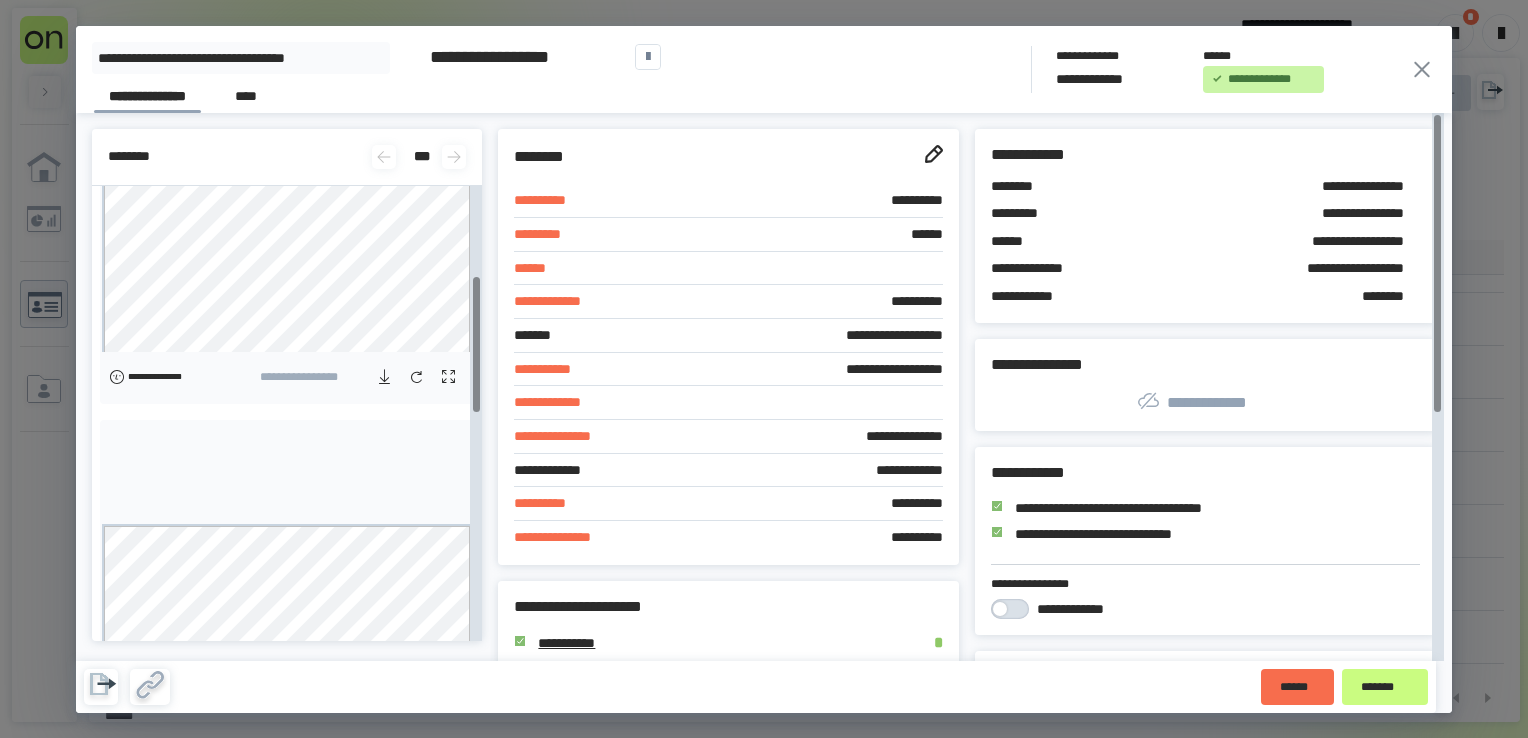 click on "**********" at bounding box center [764, 369] 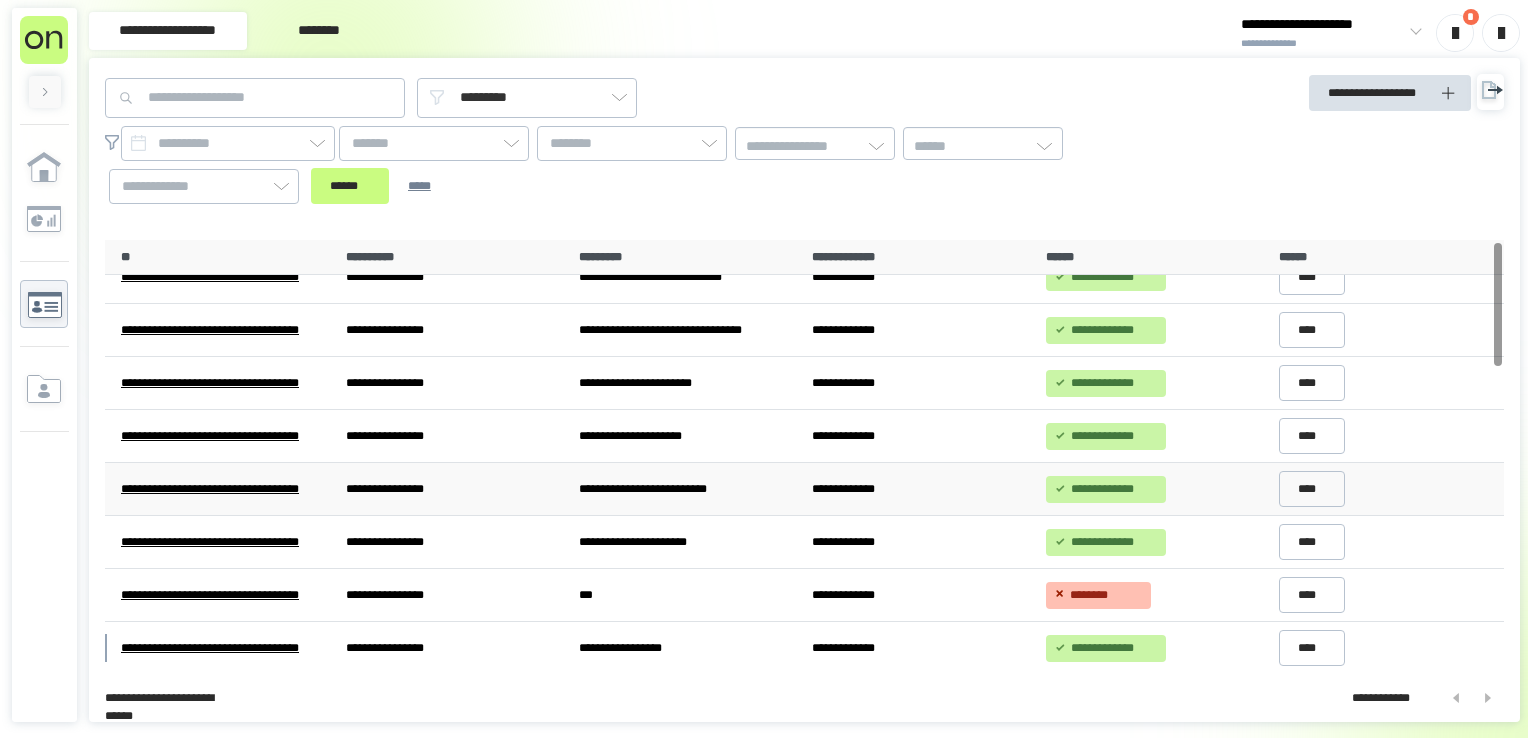 scroll, scrollTop: 0, scrollLeft: 0, axis: both 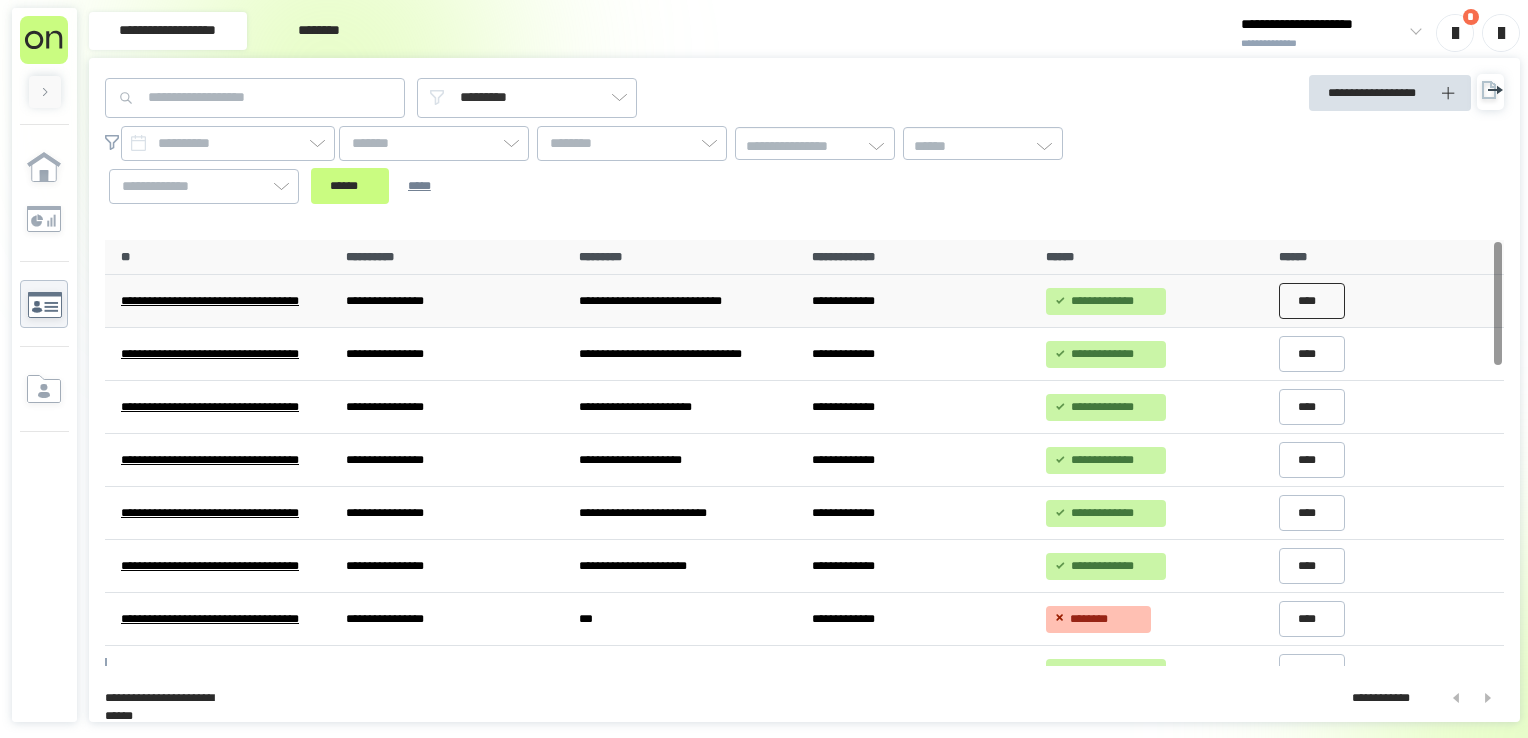 click on "****" at bounding box center (1312, 301) 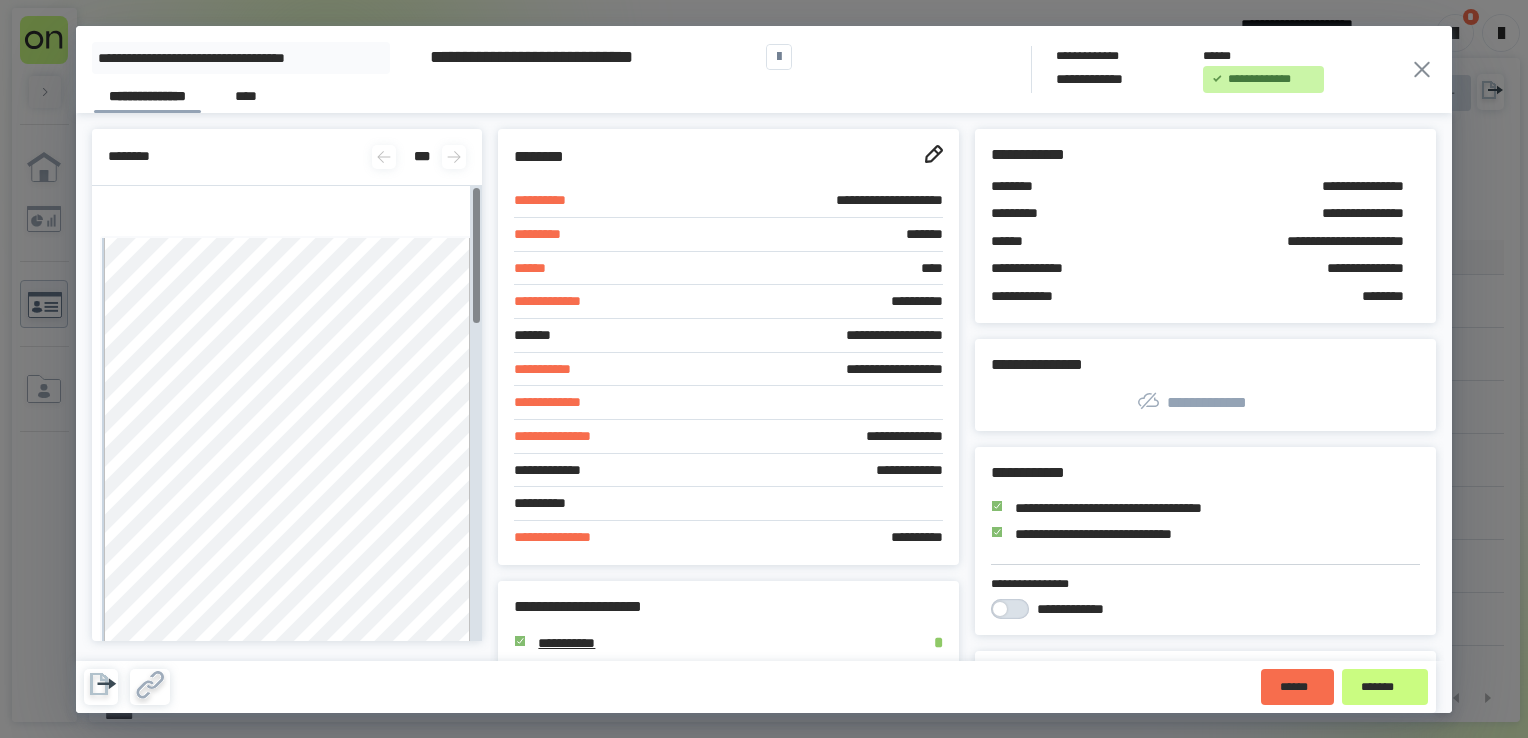 click on "**********" at bounding box center [764, 369] 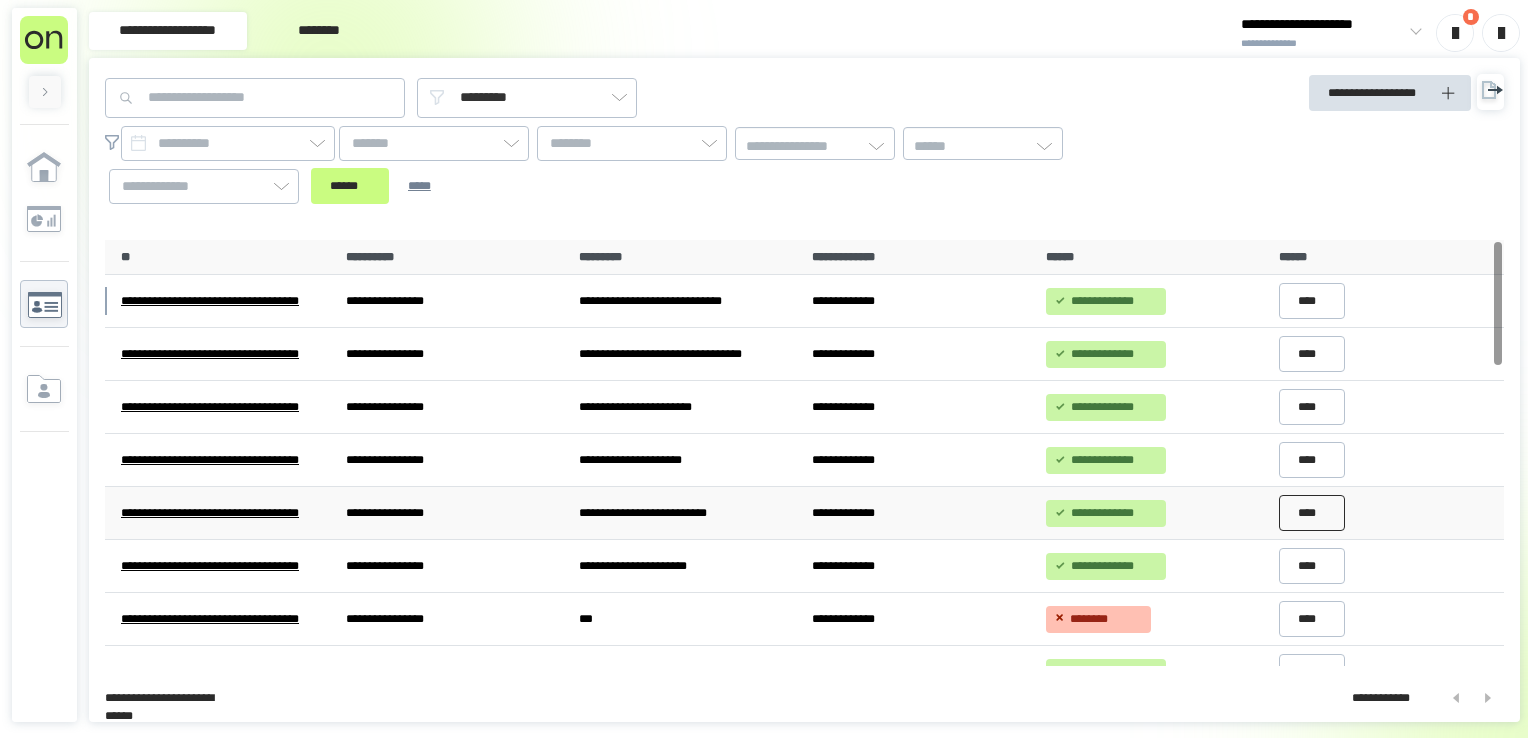 click on "****" at bounding box center [1312, 513] 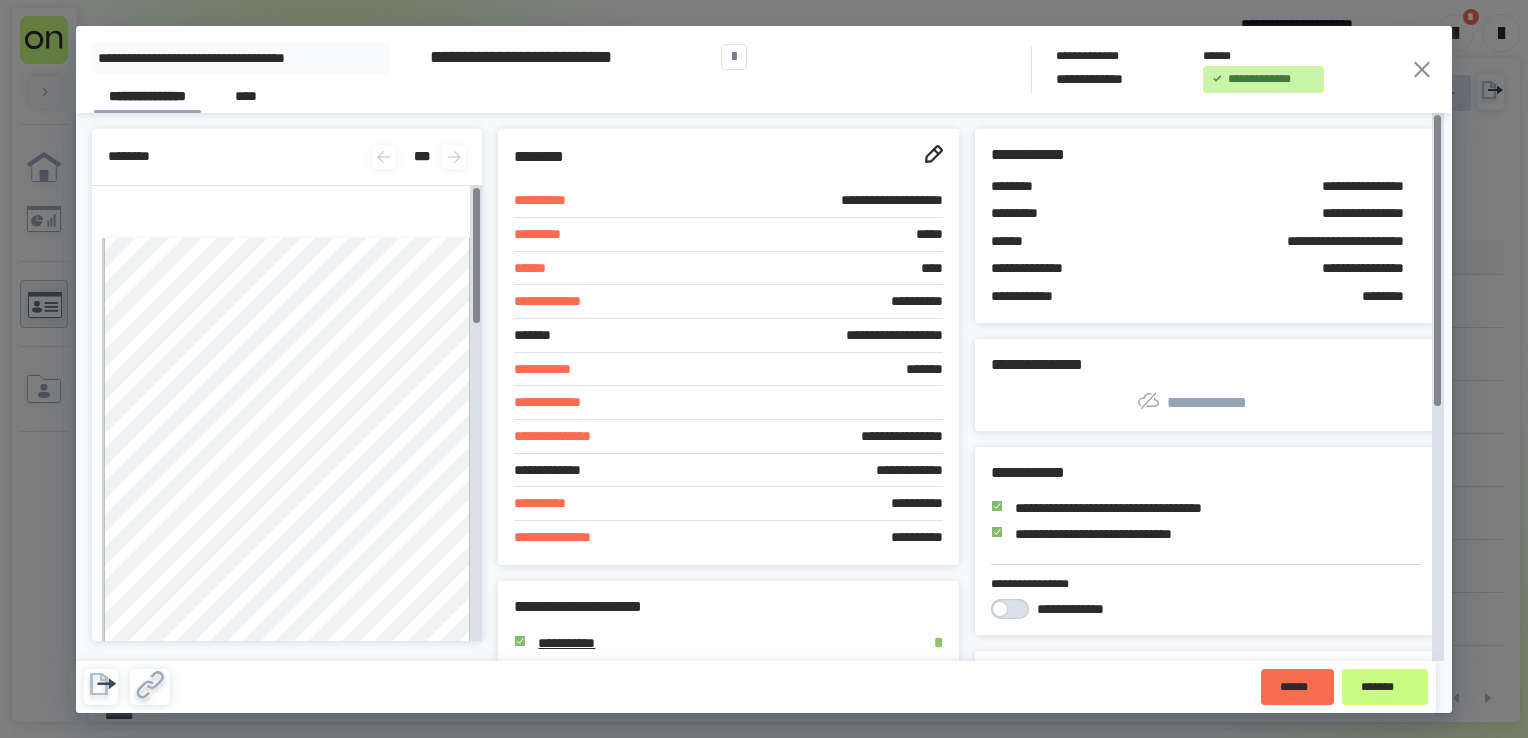 click on "**********" at bounding box center (764, 369) 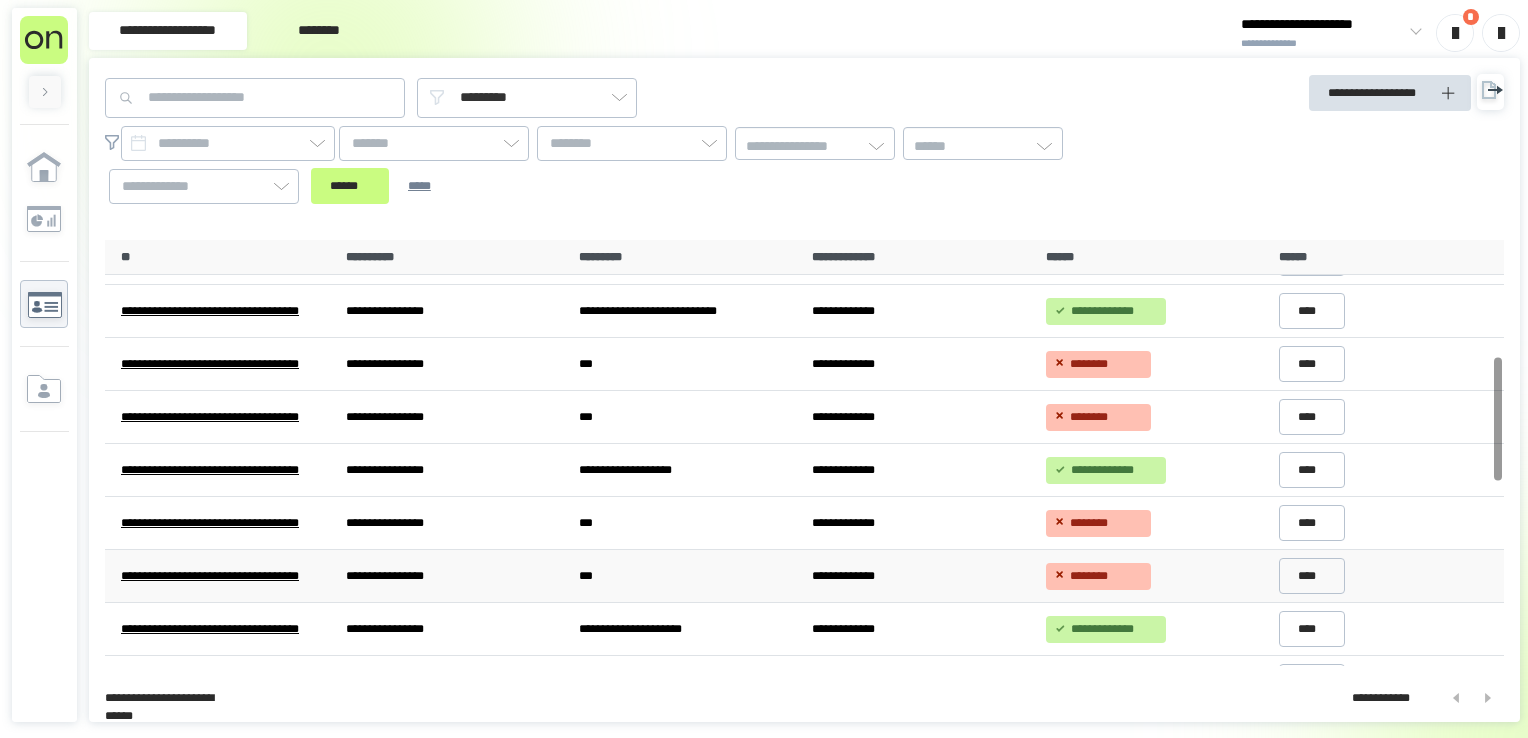 scroll, scrollTop: 600, scrollLeft: 0, axis: vertical 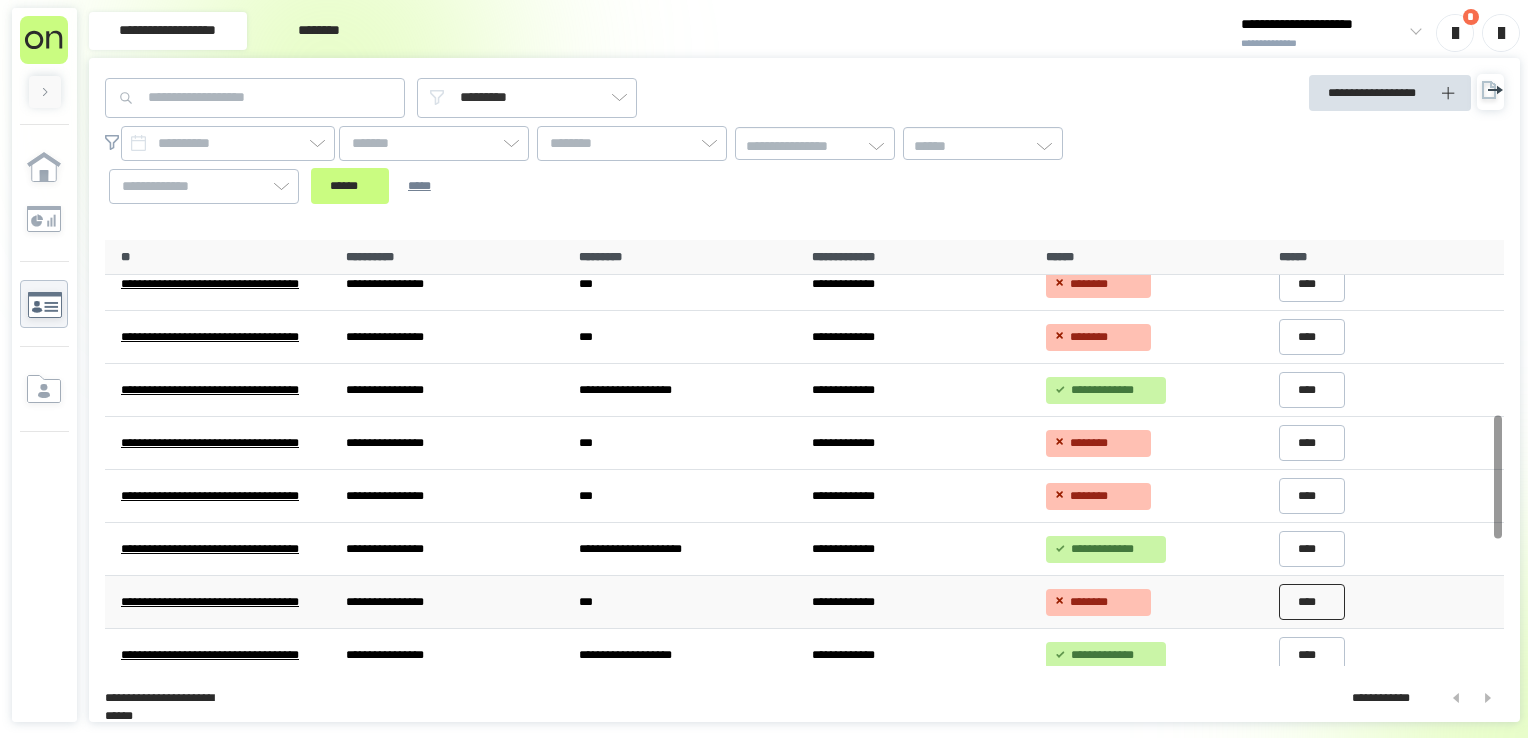 click on "****" at bounding box center (1312, 602) 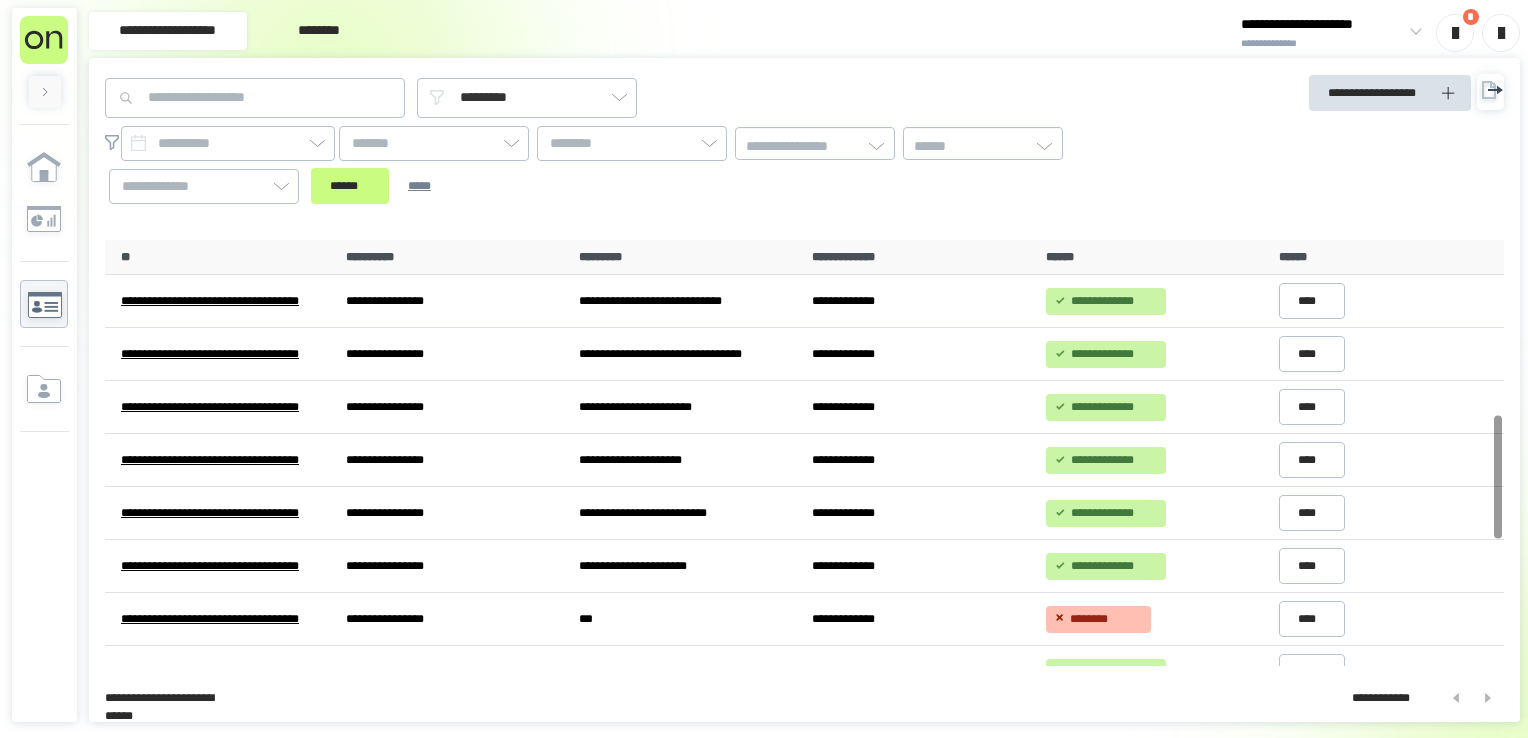 scroll, scrollTop: 0, scrollLeft: 0, axis: both 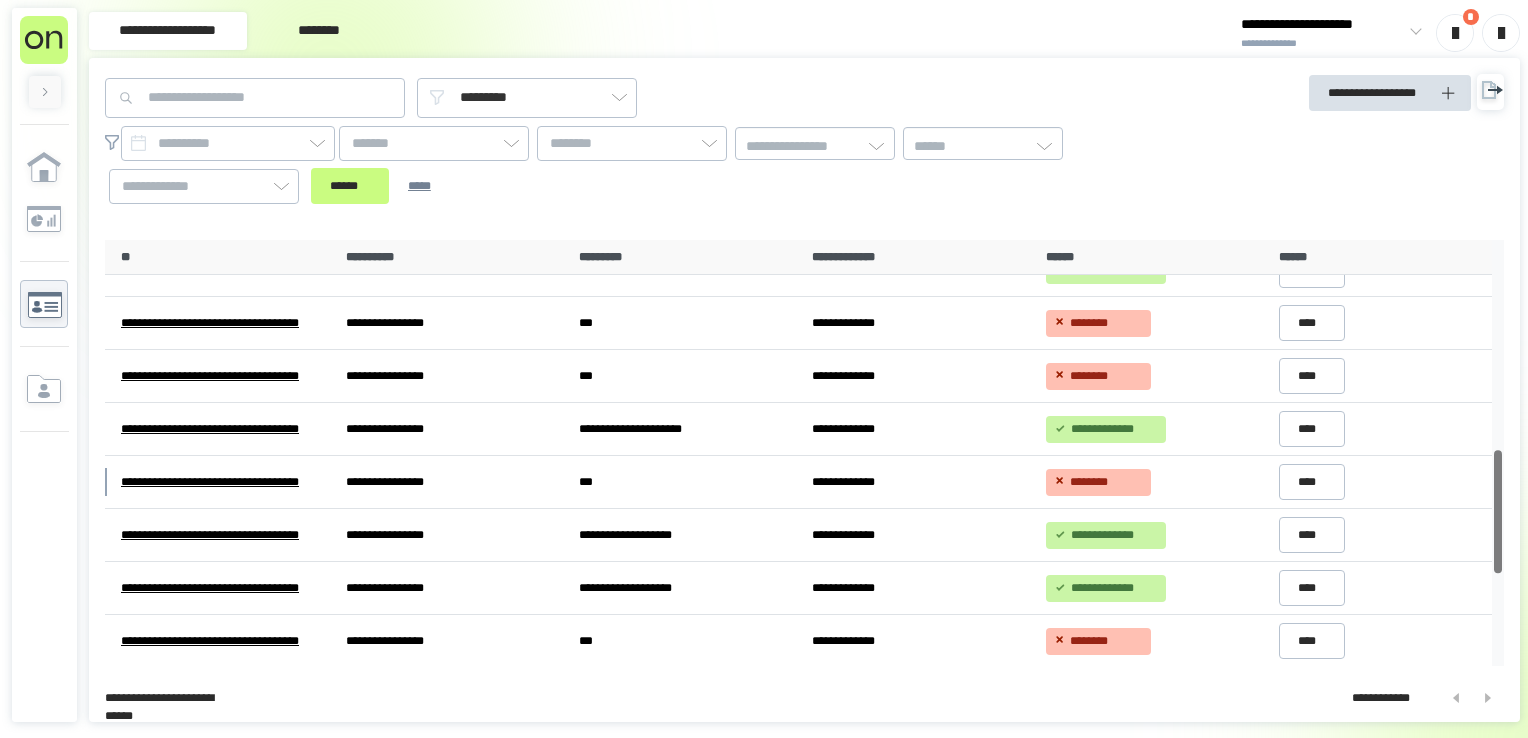click at bounding box center (1498, 453) 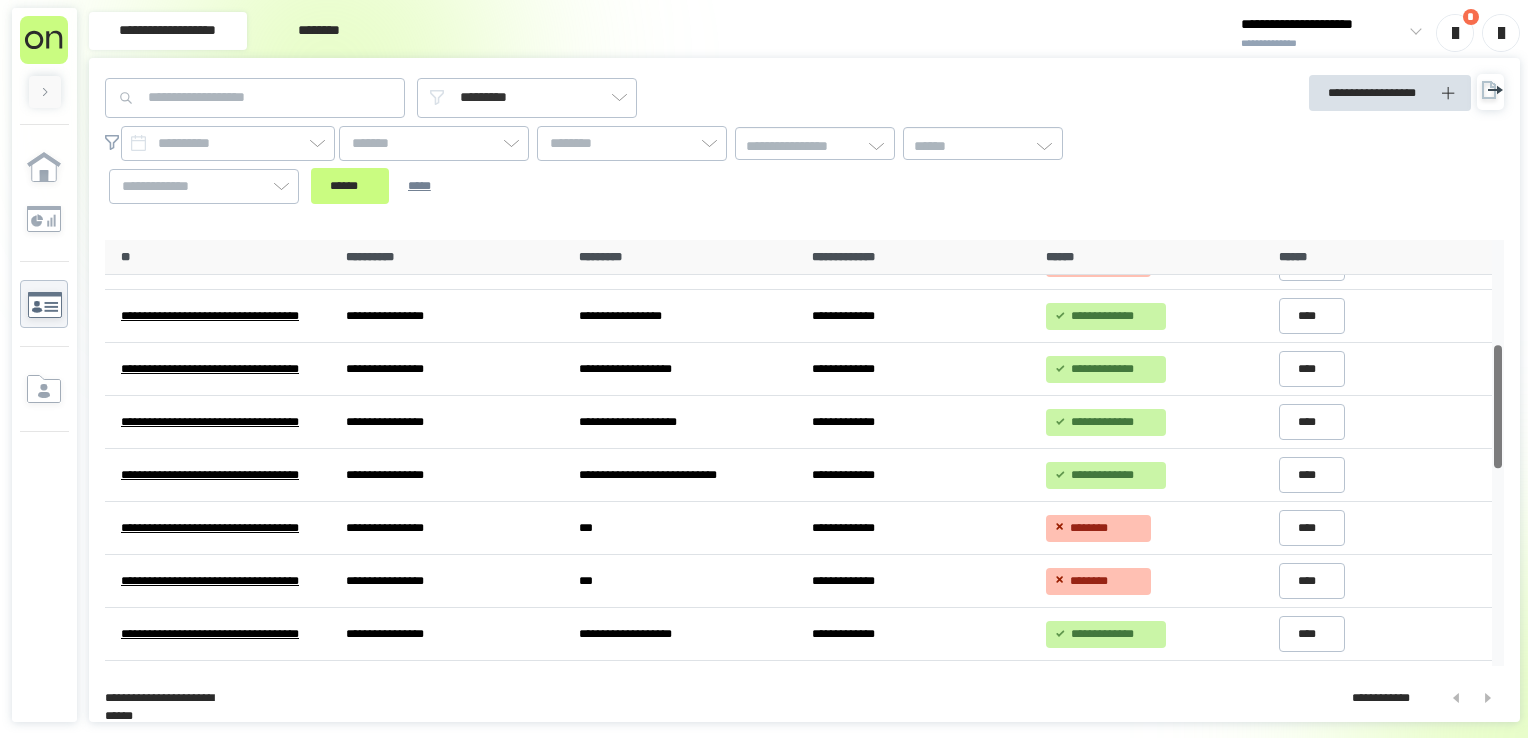 drag, startPoint x: 1497, startPoint y: 554, endPoint x: 1499, endPoint y: 460, distance: 94.02127 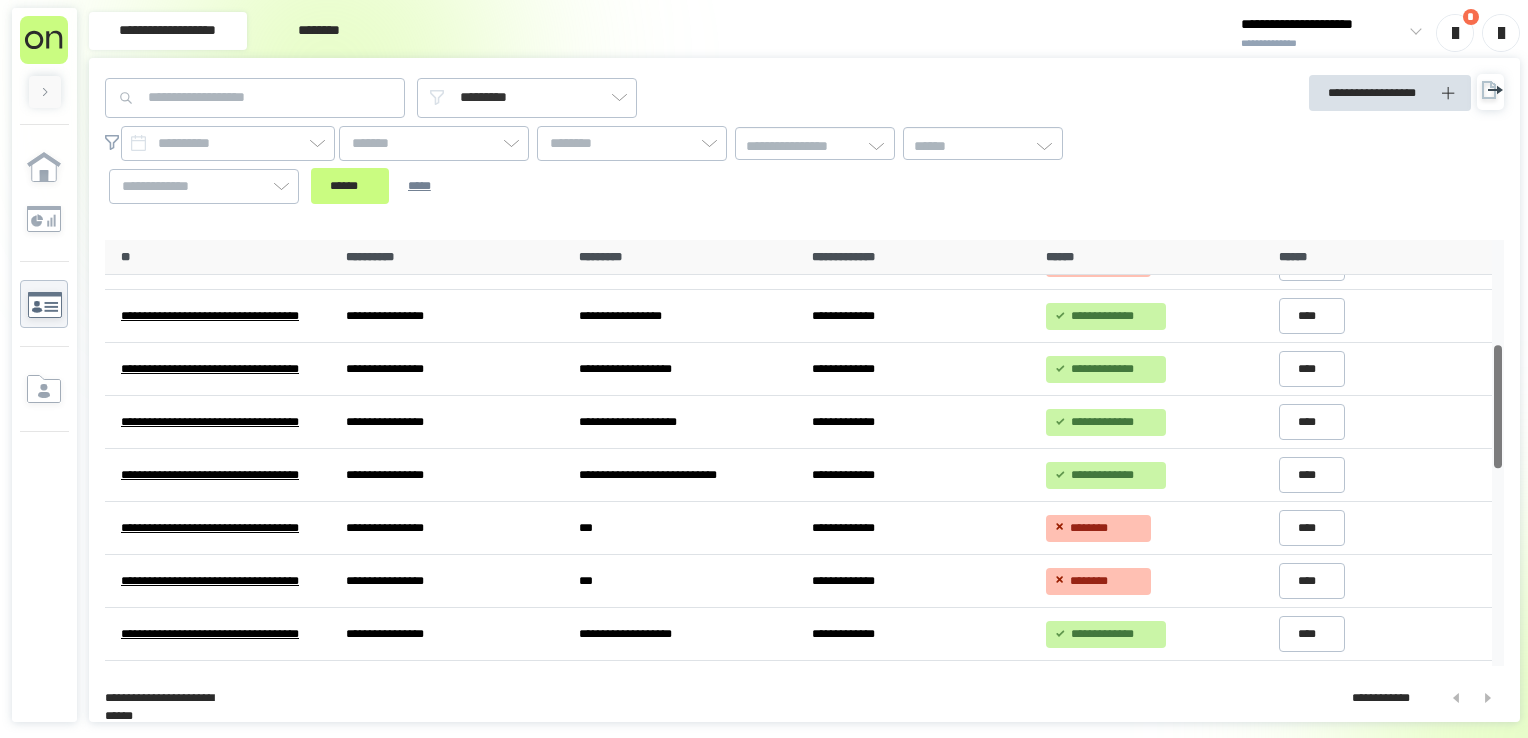 click at bounding box center [1497, 406] 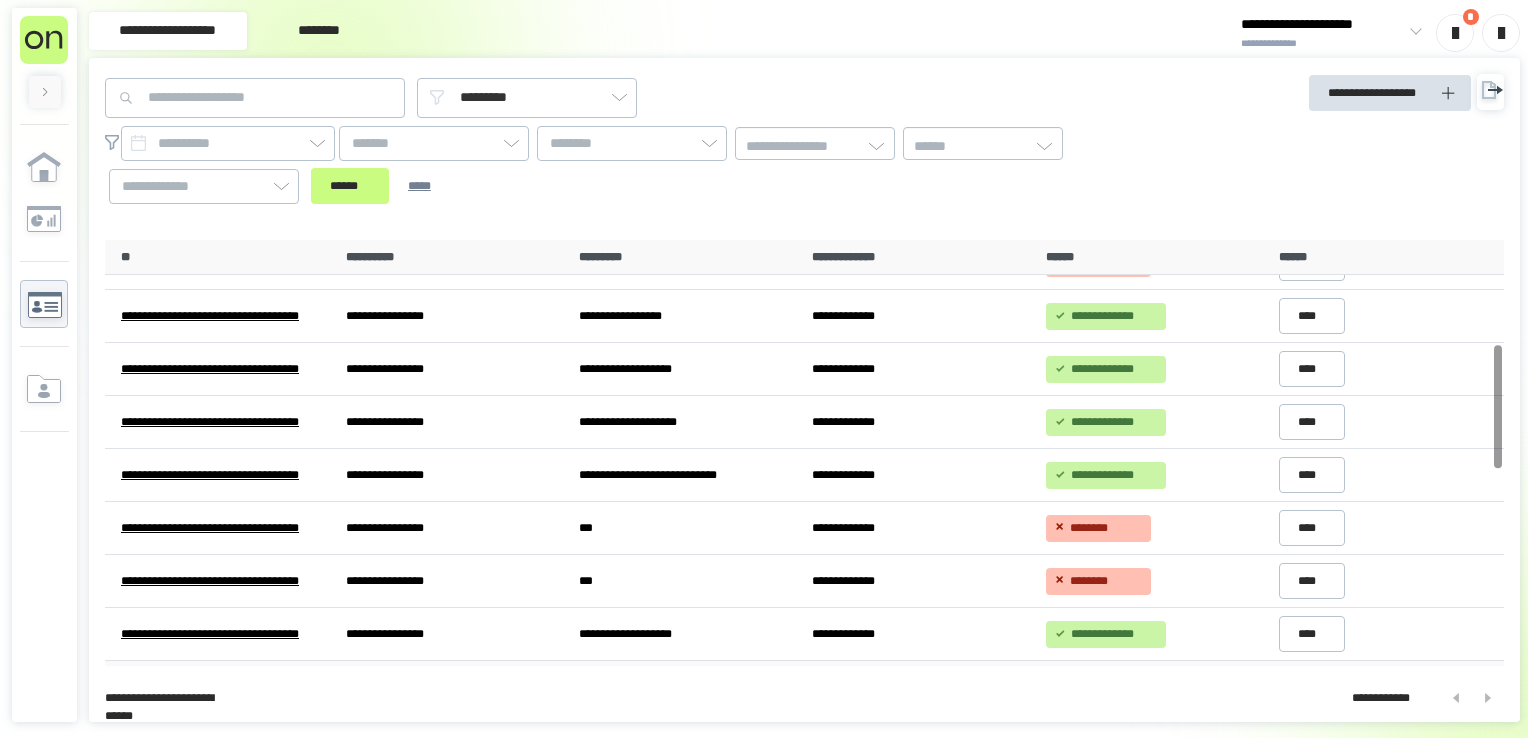 scroll, scrollTop: 370, scrollLeft: 0, axis: vertical 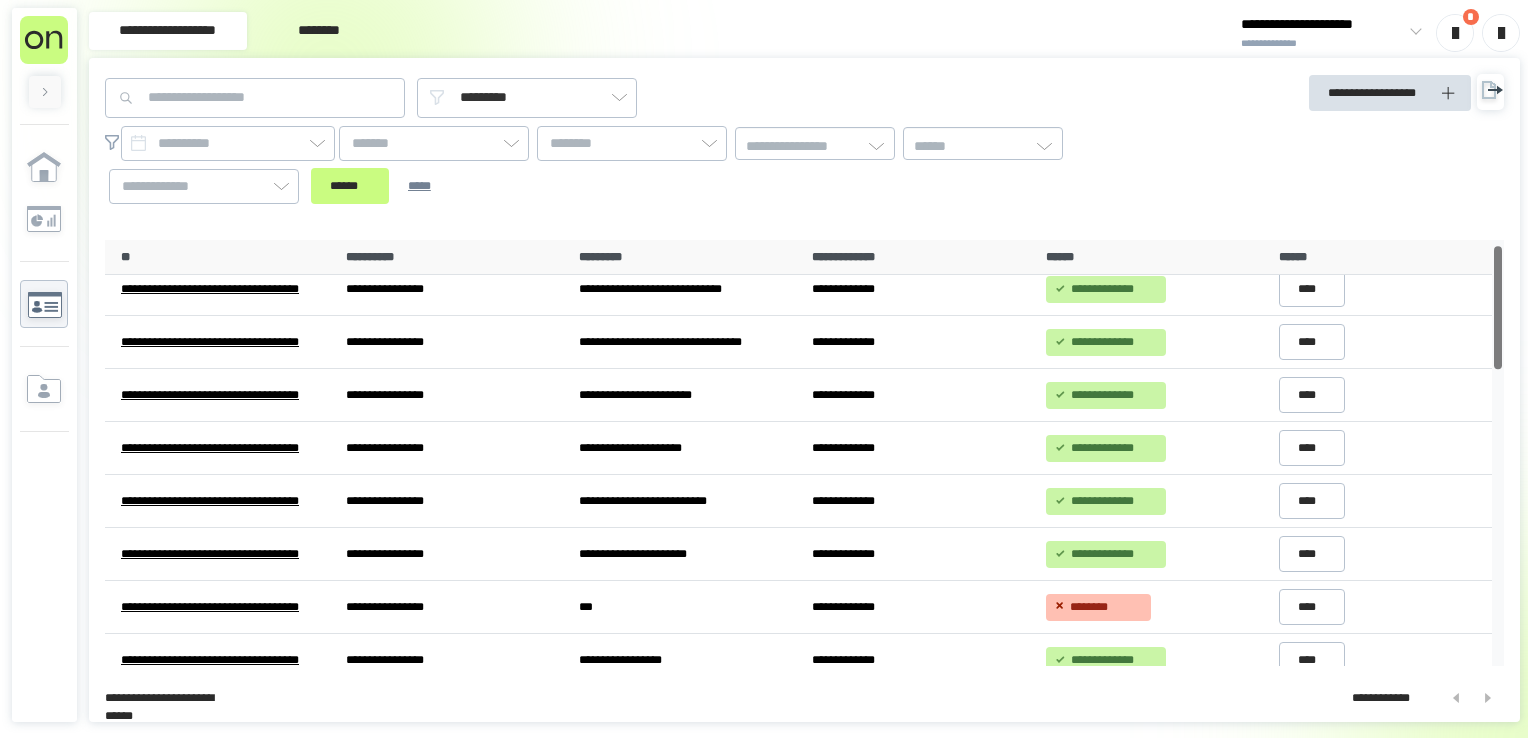 drag, startPoint x: 1496, startPoint y: 420, endPoint x: 1499, endPoint y: 316, distance: 104.04326 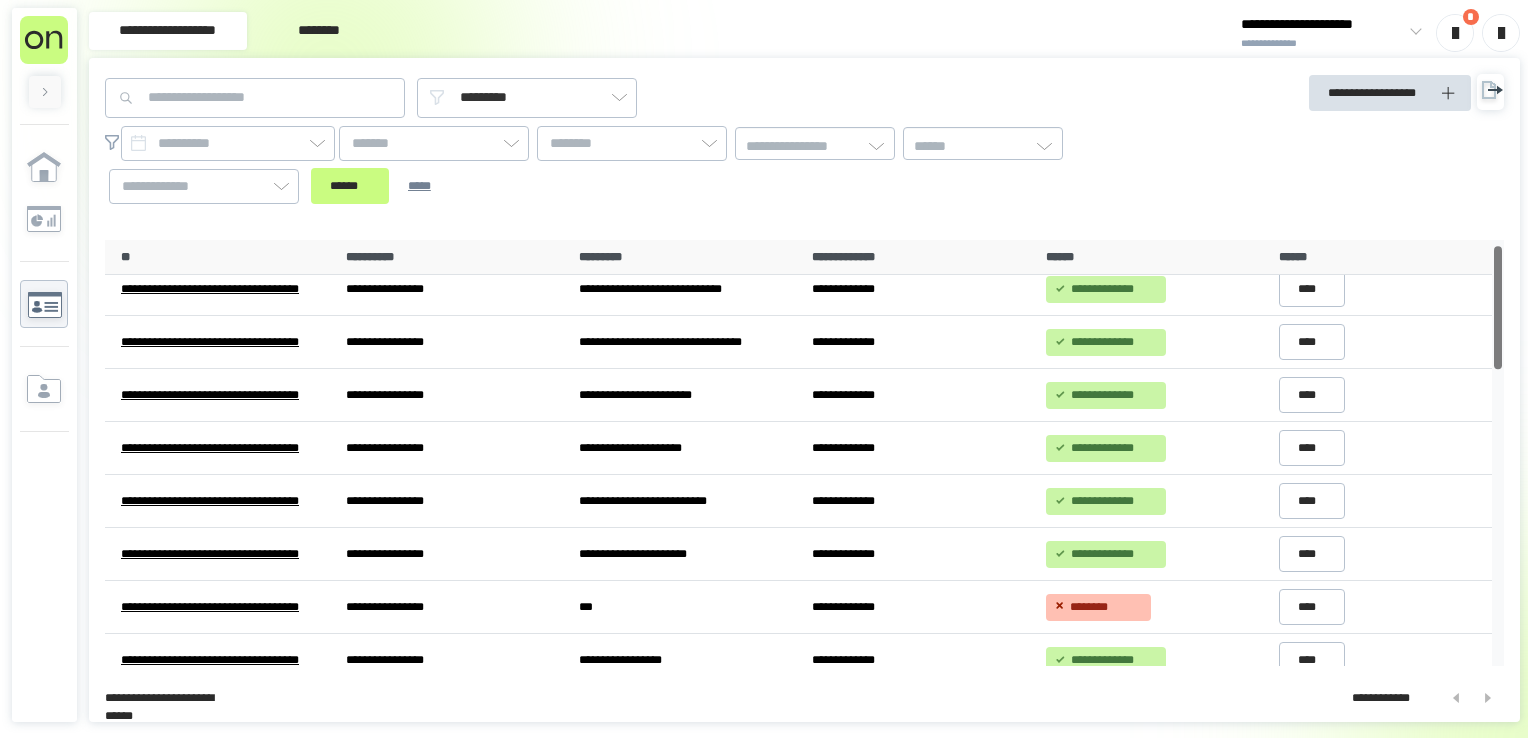 click at bounding box center [1497, 307] 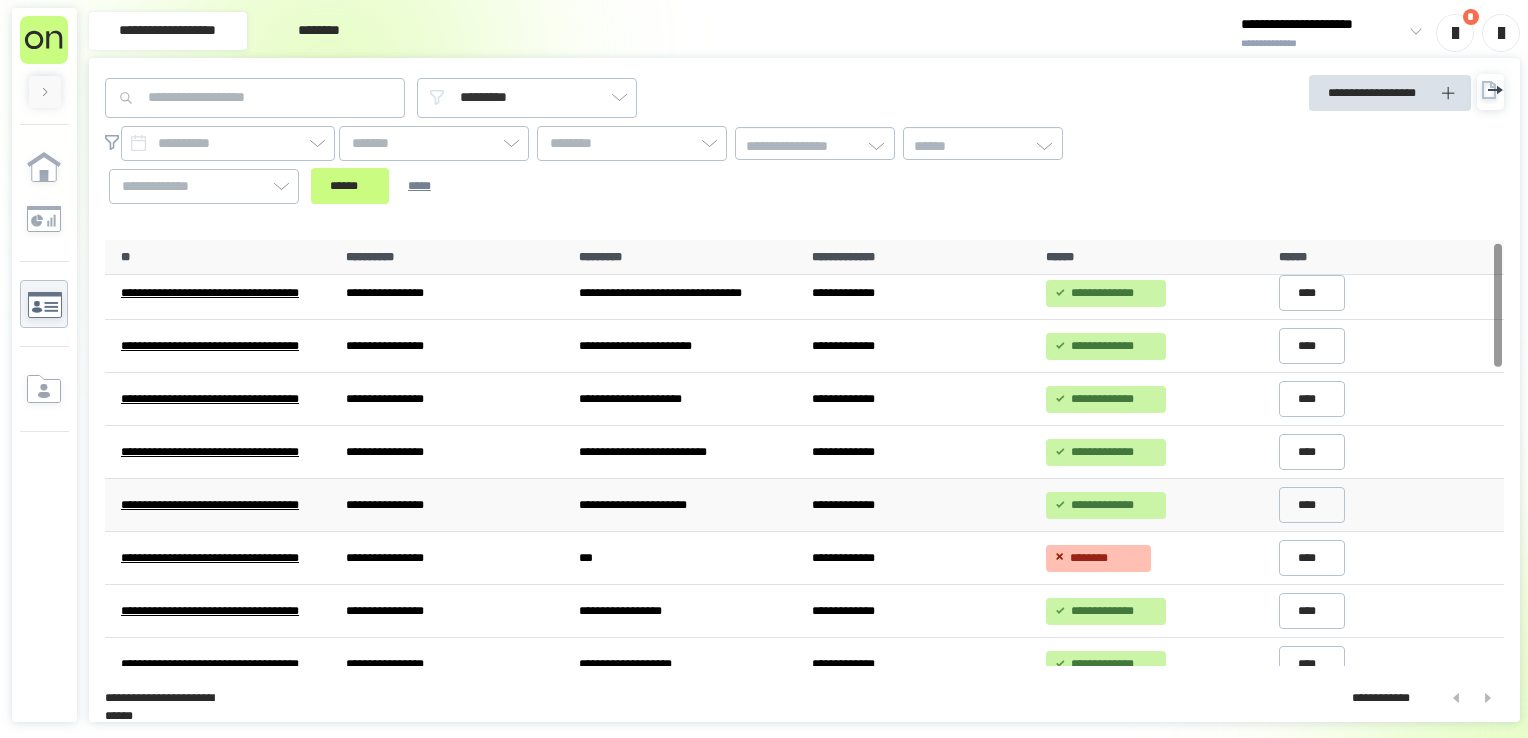 scroll, scrollTop: 0, scrollLeft: 0, axis: both 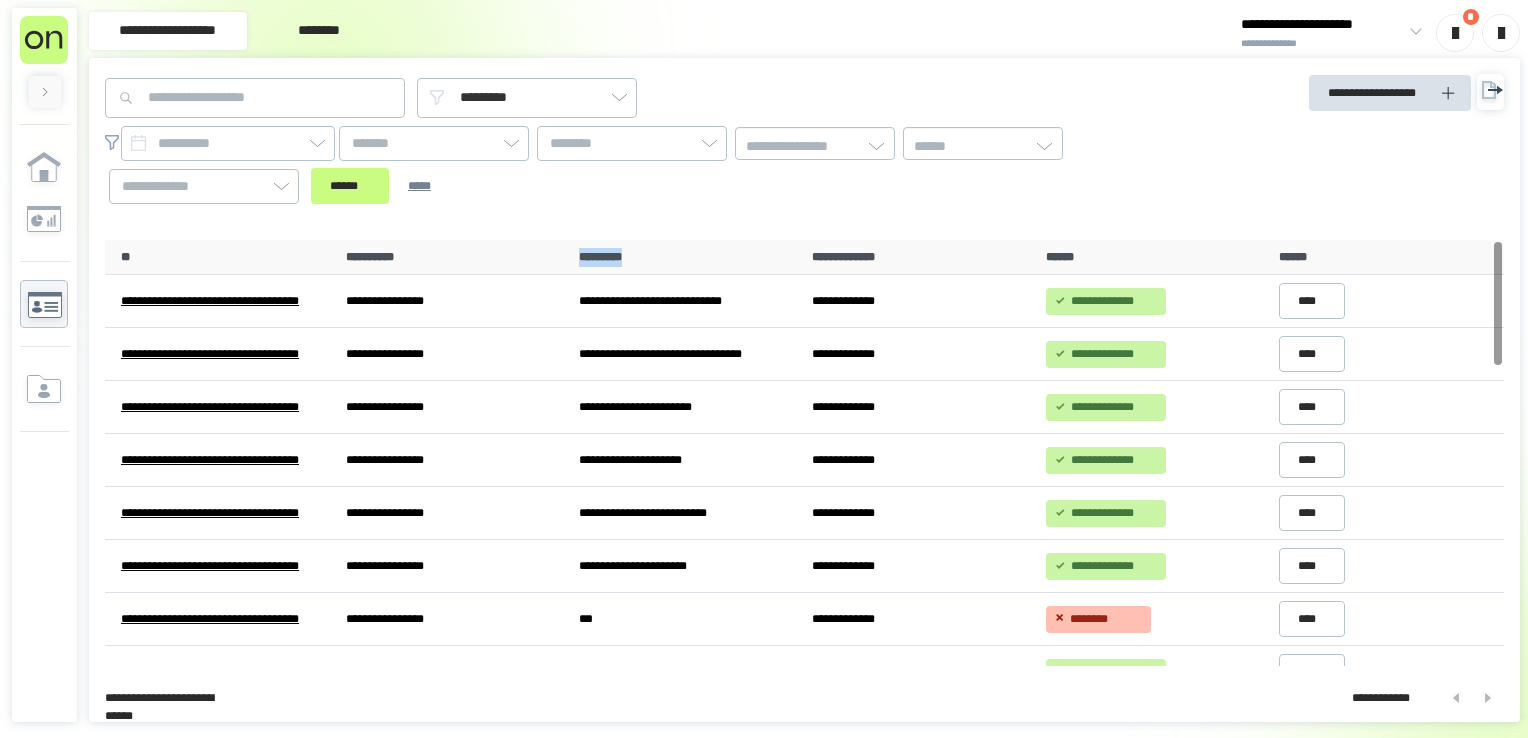 drag, startPoint x: 648, startPoint y: 252, endPoint x: 549, endPoint y: 256, distance: 99.08077 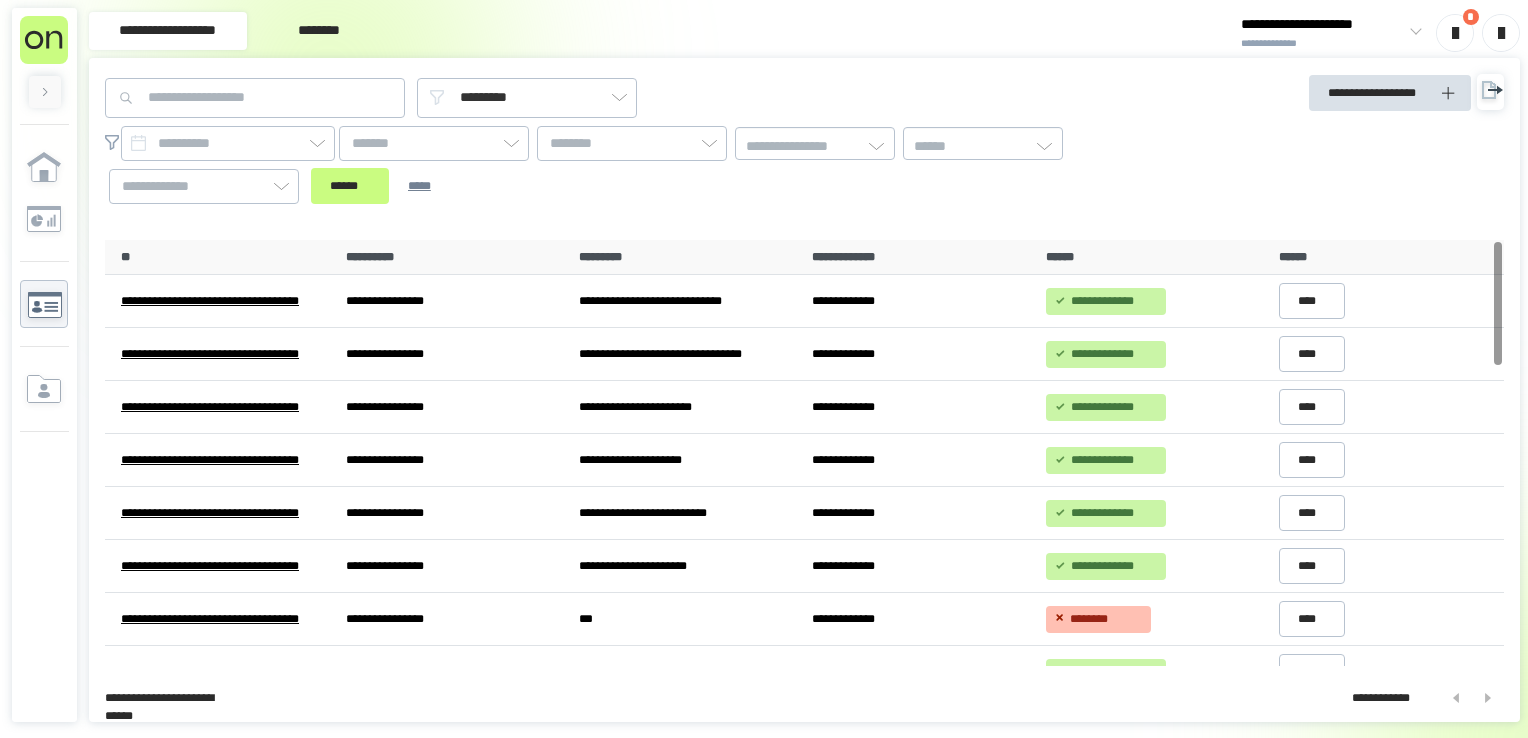 drag, startPoint x: 125, startPoint y: 261, endPoint x: 134, endPoint y: 283, distance: 23.769728 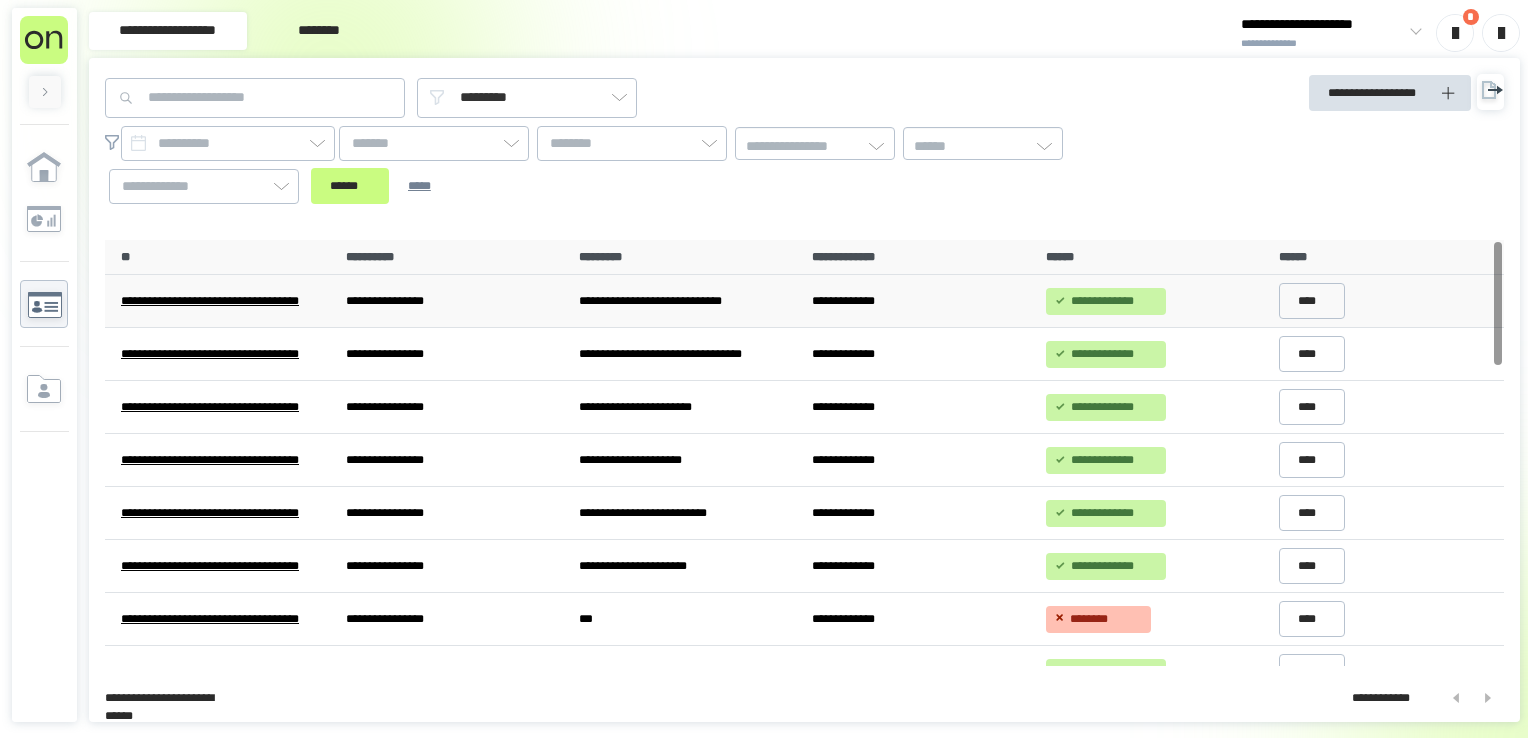 click on "**********" at bounding box center (226, 301) 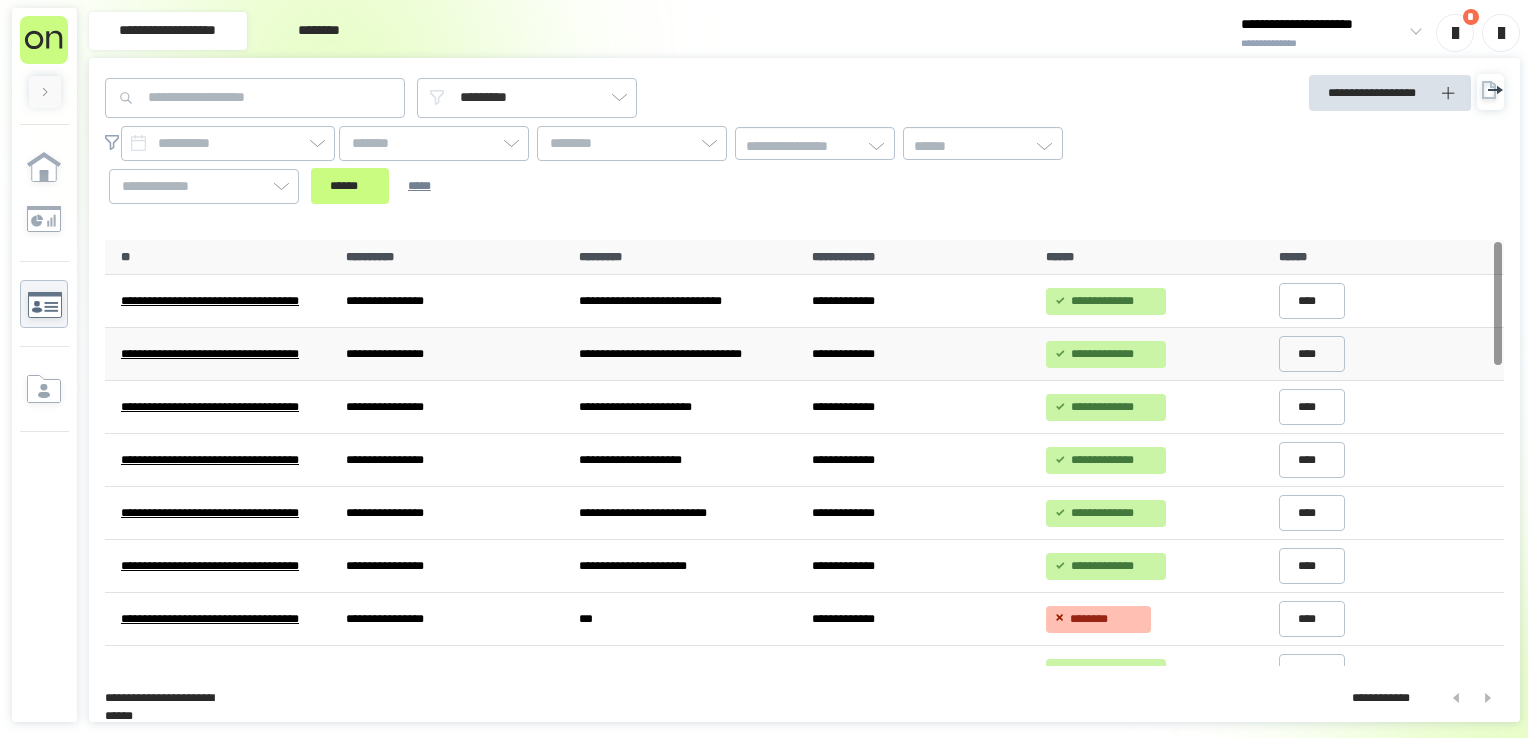 click on "**********" at bounding box center (226, 354) 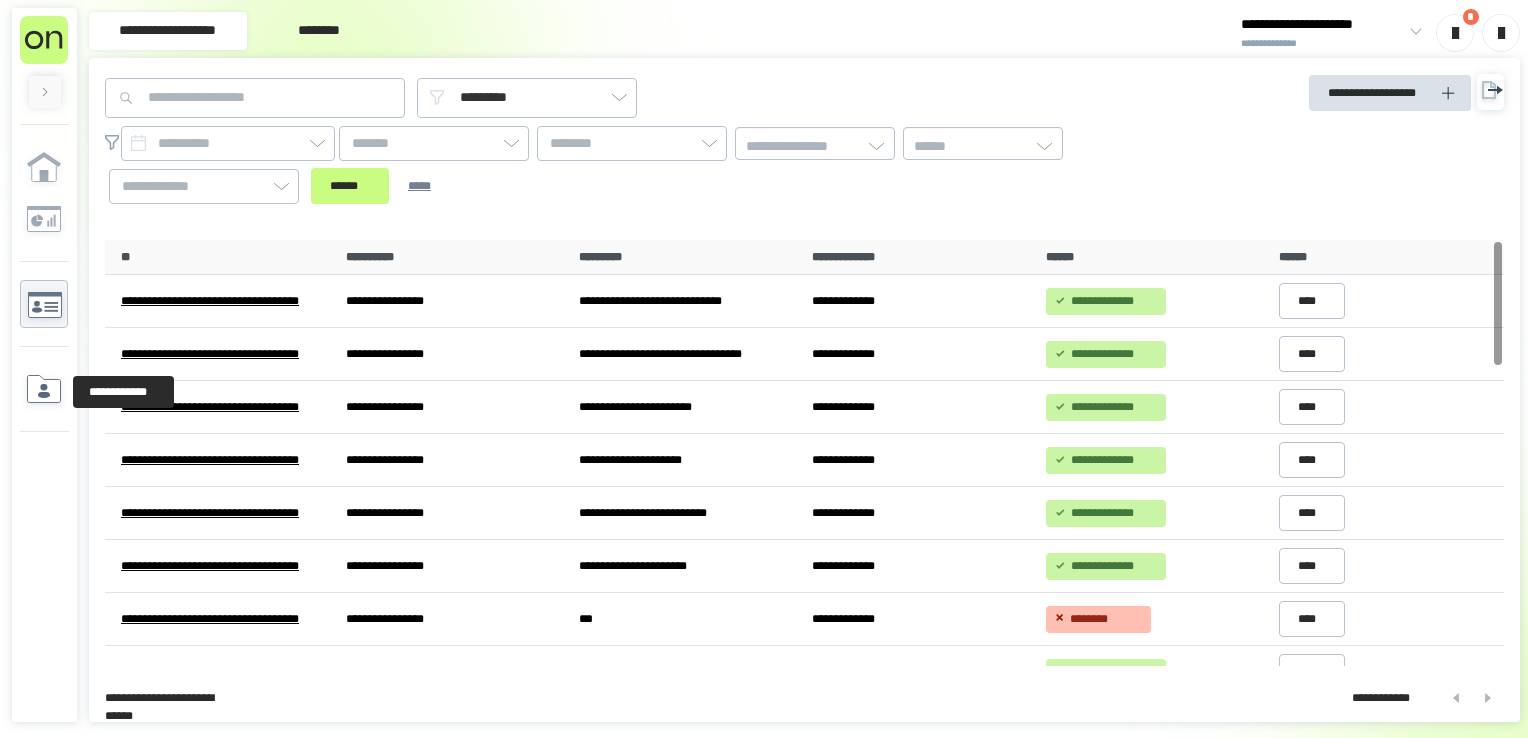 click 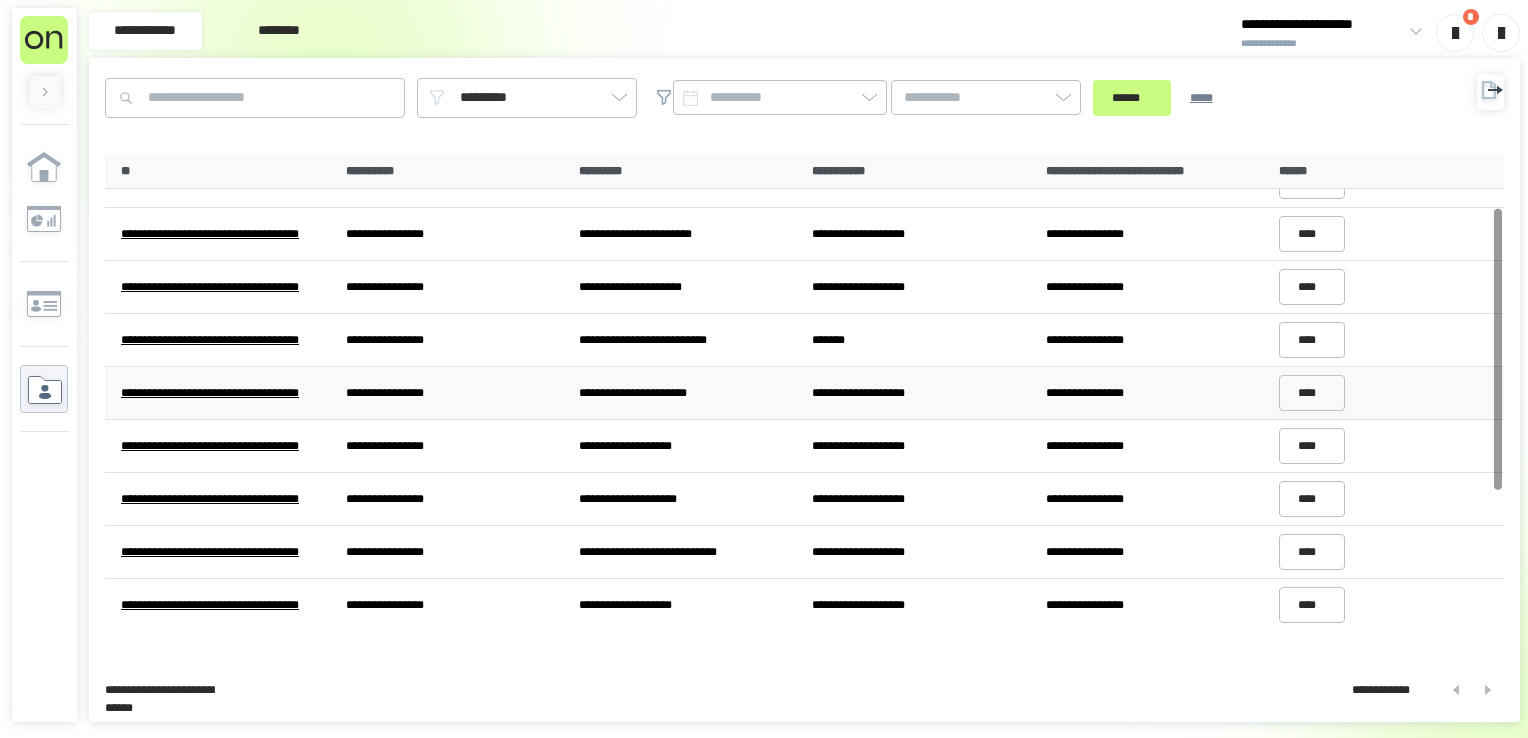 scroll, scrollTop: 0, scrollLeft: 0, axis: both 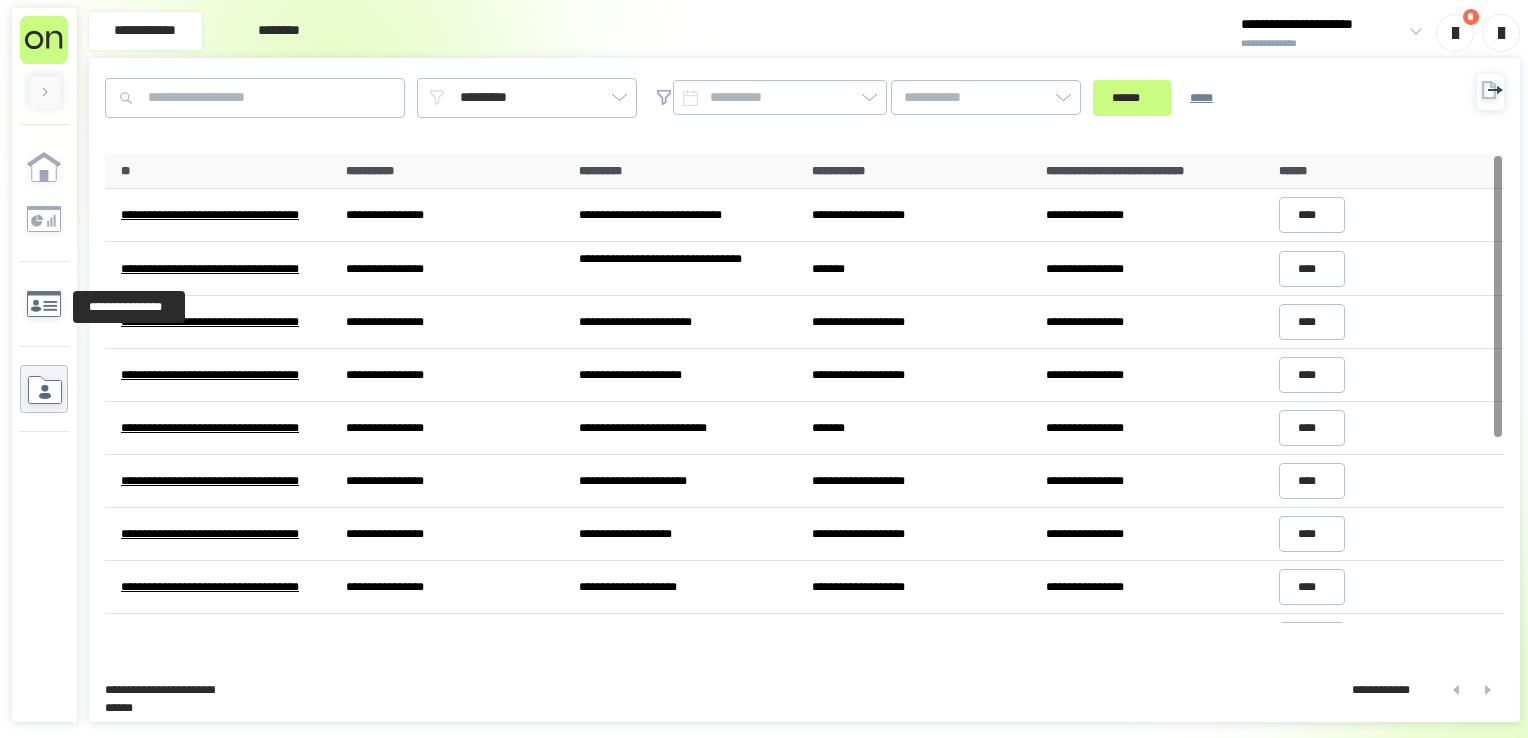 click 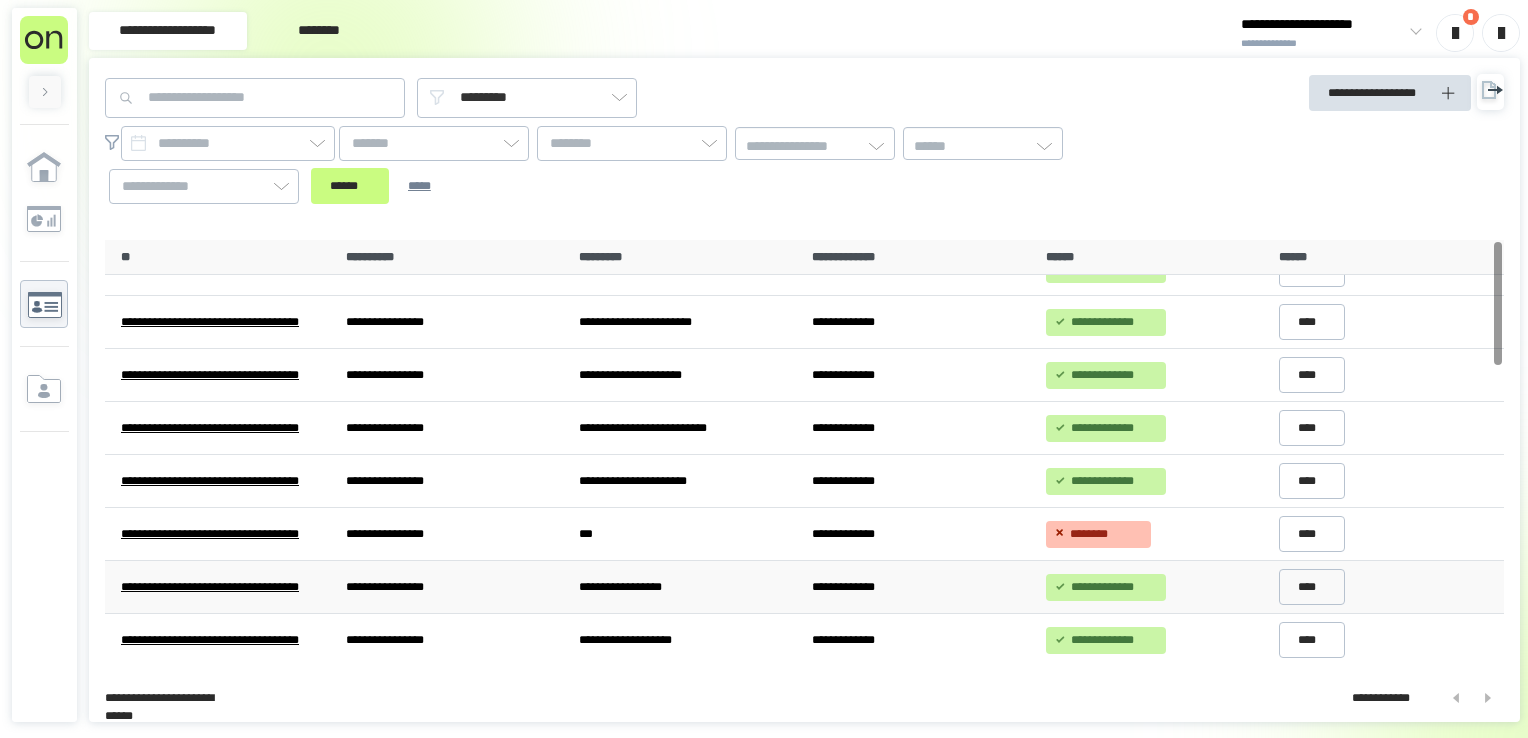 scroll, scrollTop: 0, scrollLeft: 0, axis: both 